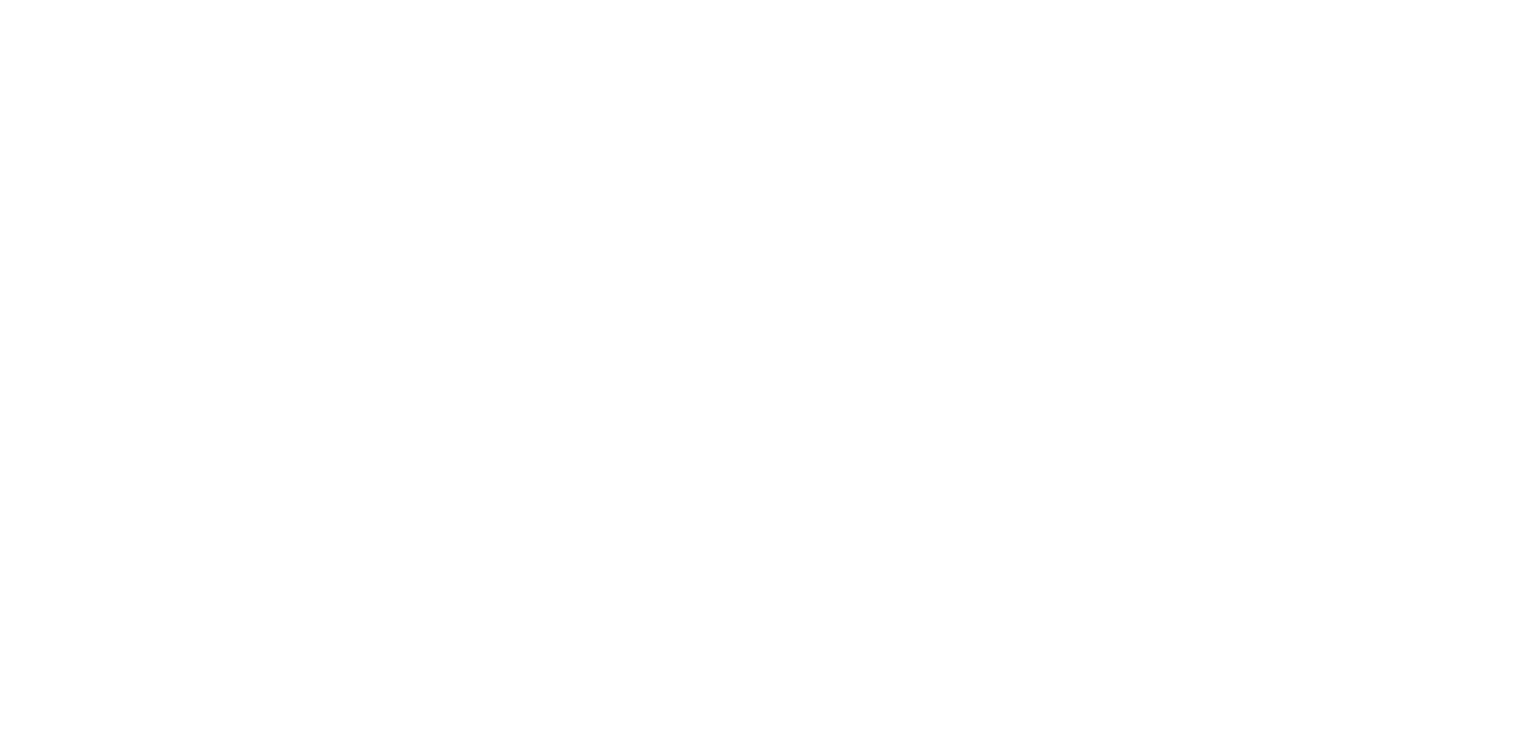 scroll, scrollTop: 0, scrollLeft: 0, axis: both 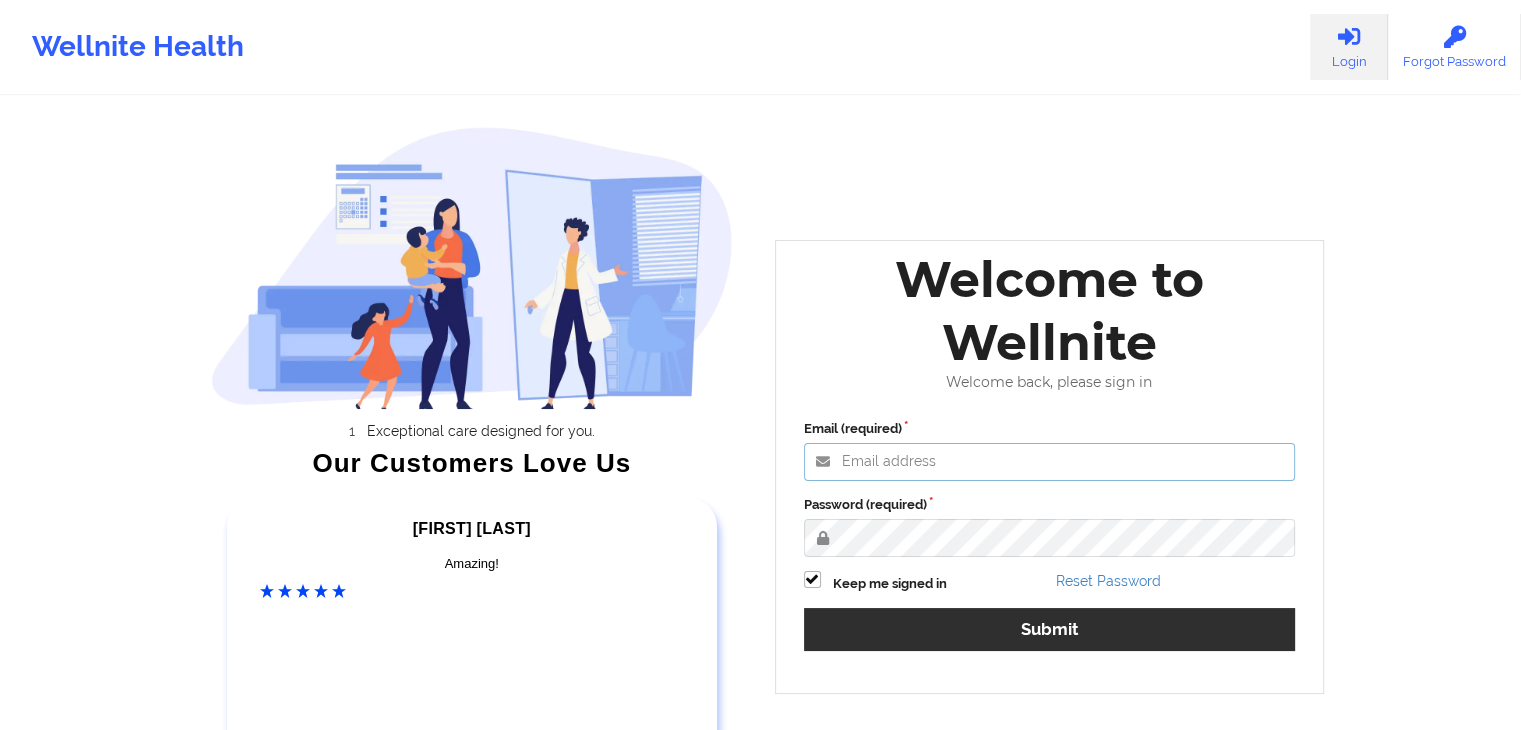 type on "[EMAIL]" 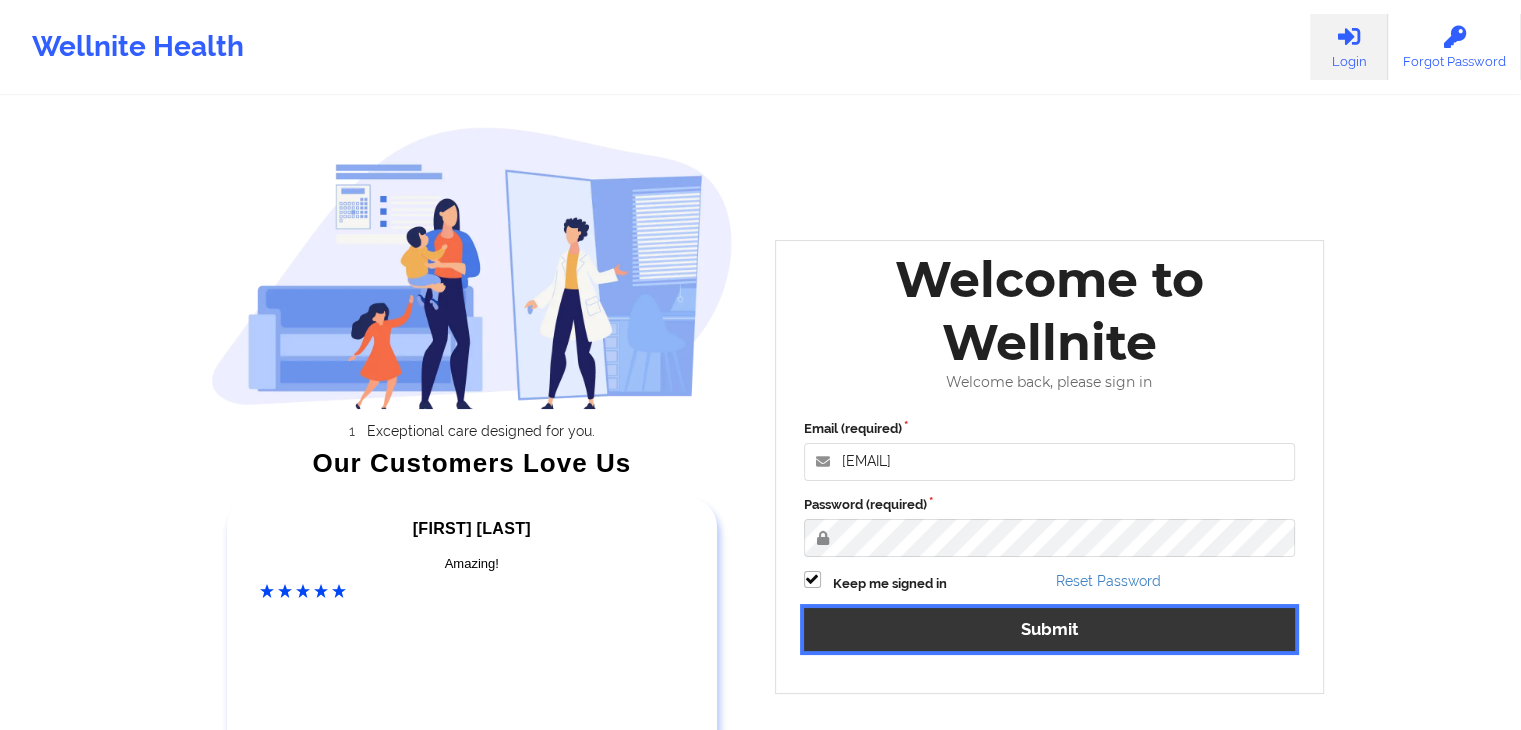 click on "Submit" at bounding box center (1050, 629) 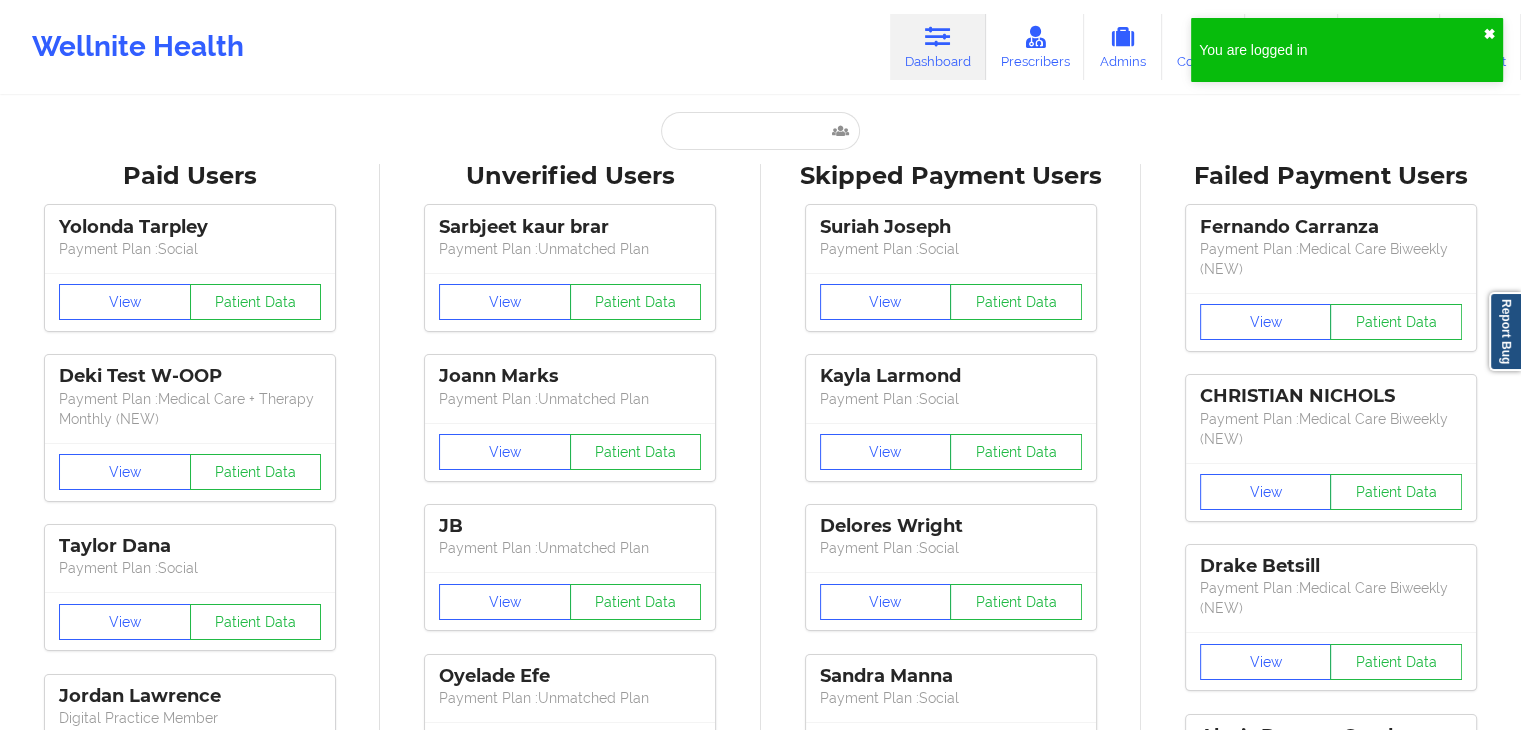 click on "✖︎" at bounding box center [1489, 34] 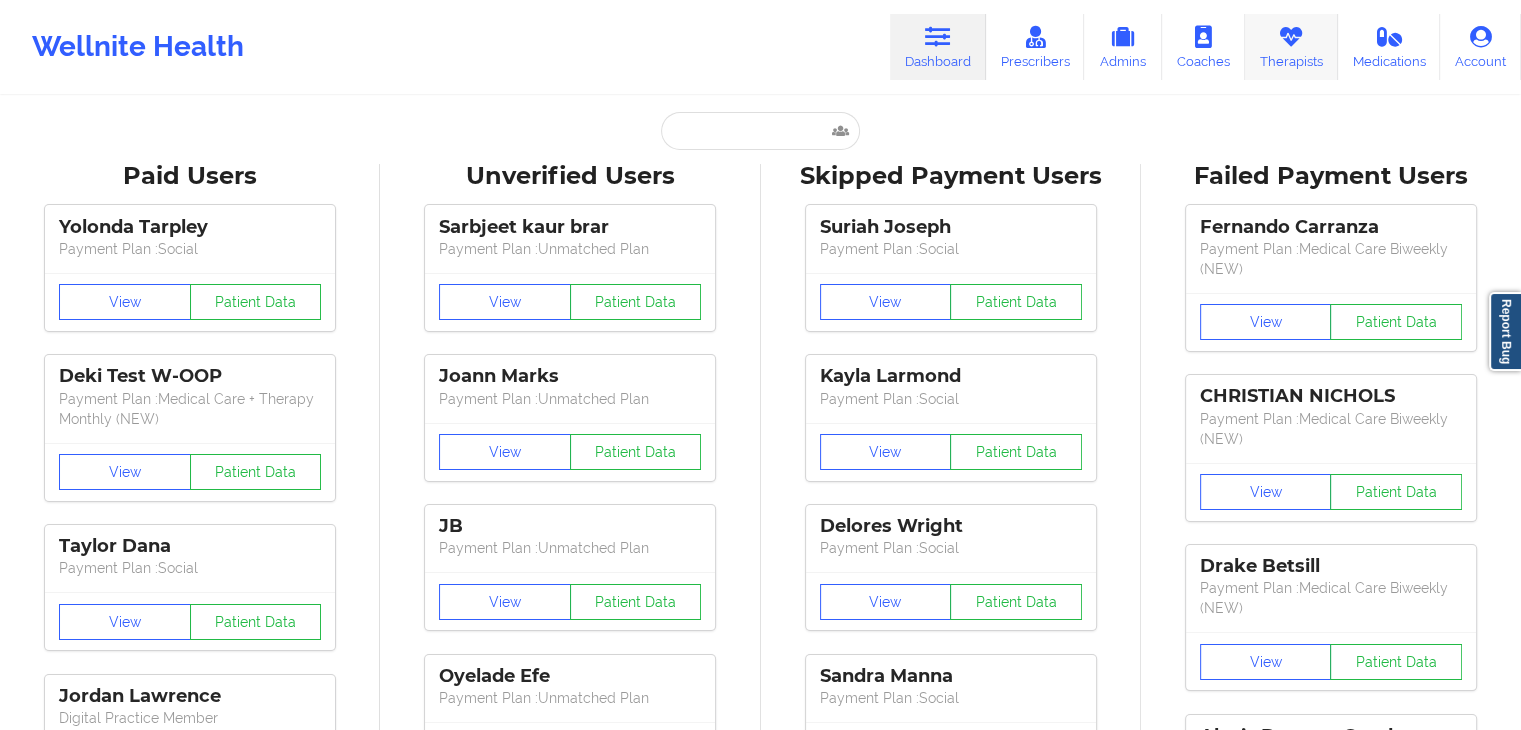 click on "Therapists" at bounding box center [1291, 47] 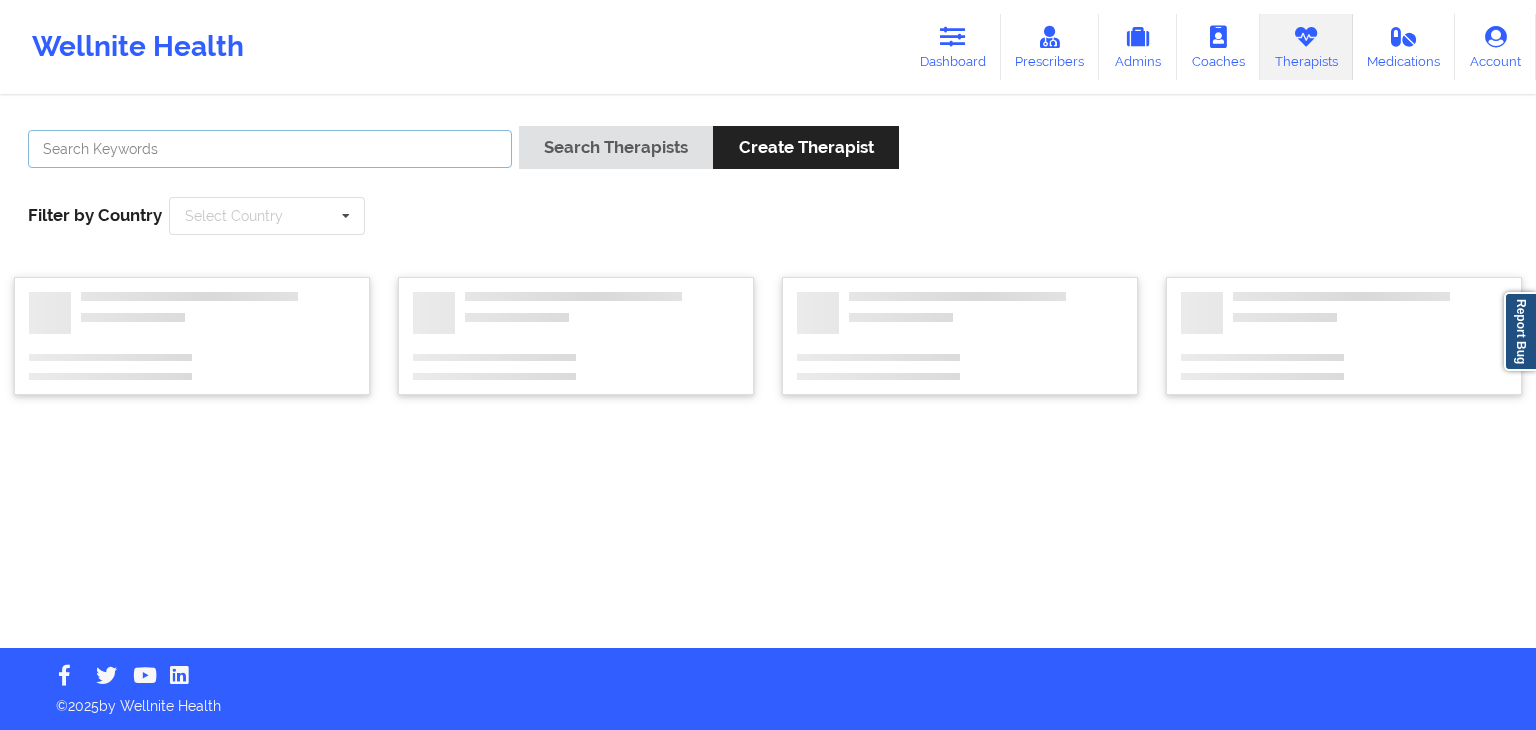click at bounding box center [270, 149] 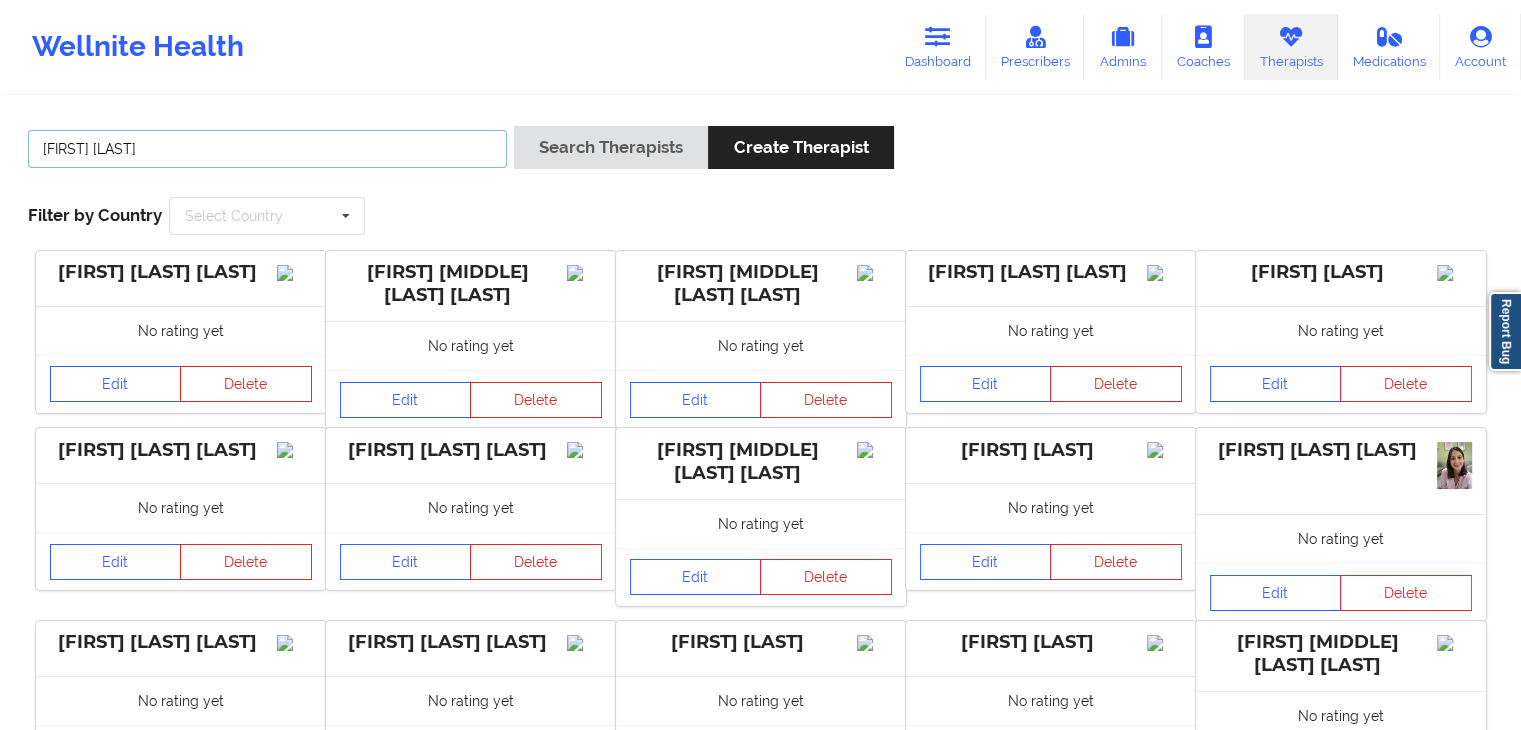 click on "Search Therapists" at bounding box center (611, 147) 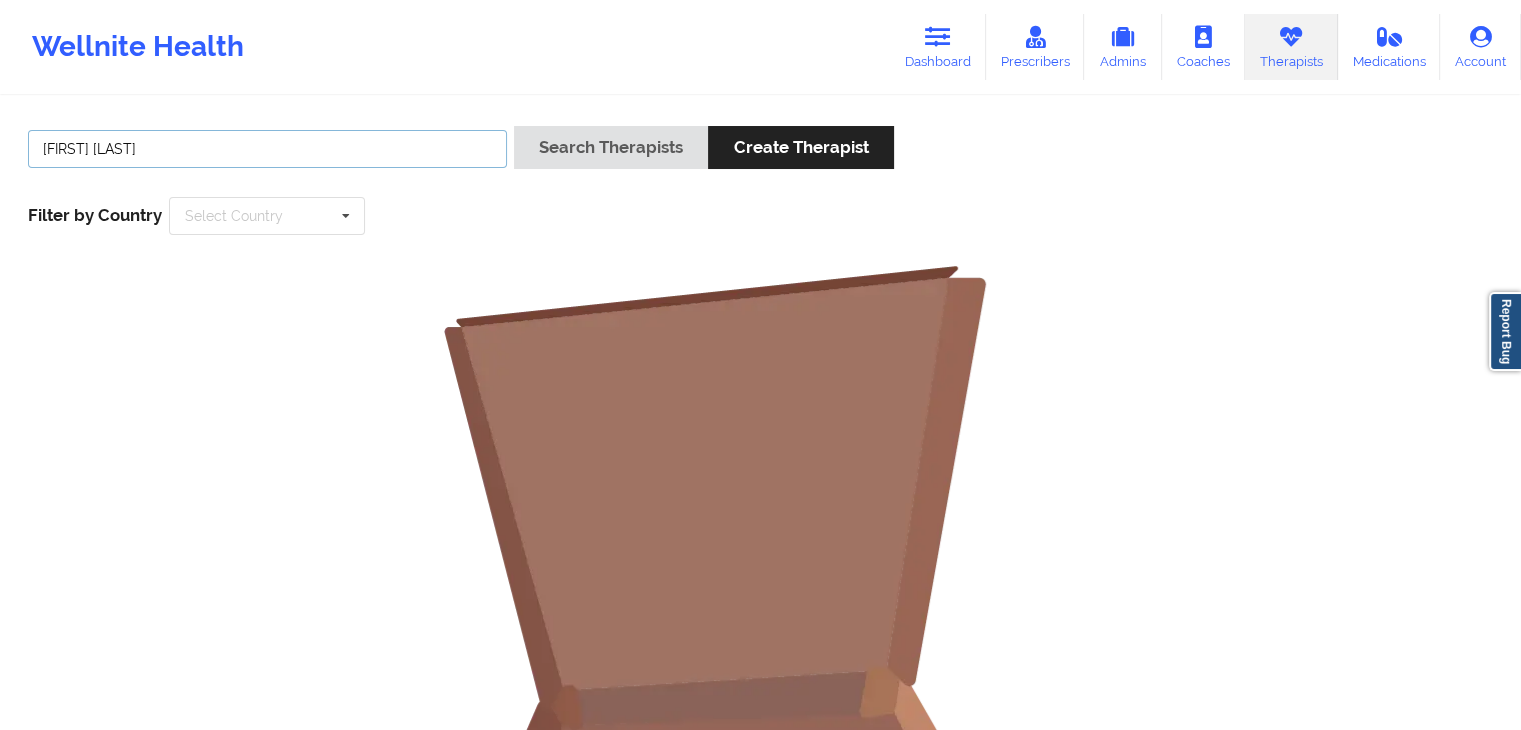 click on "[FIRST] [LAST]" at bounding box center (267, 149) 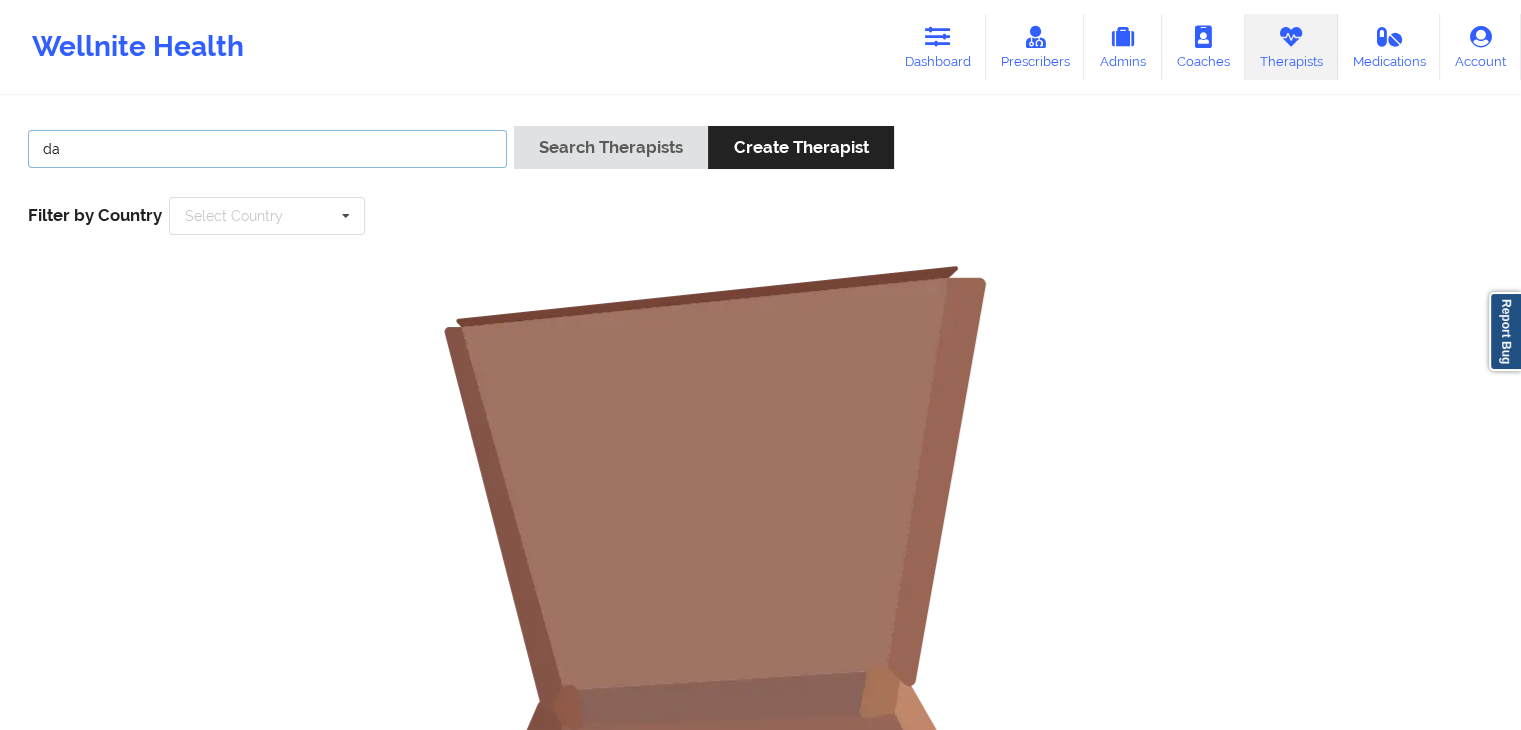 type on "d" 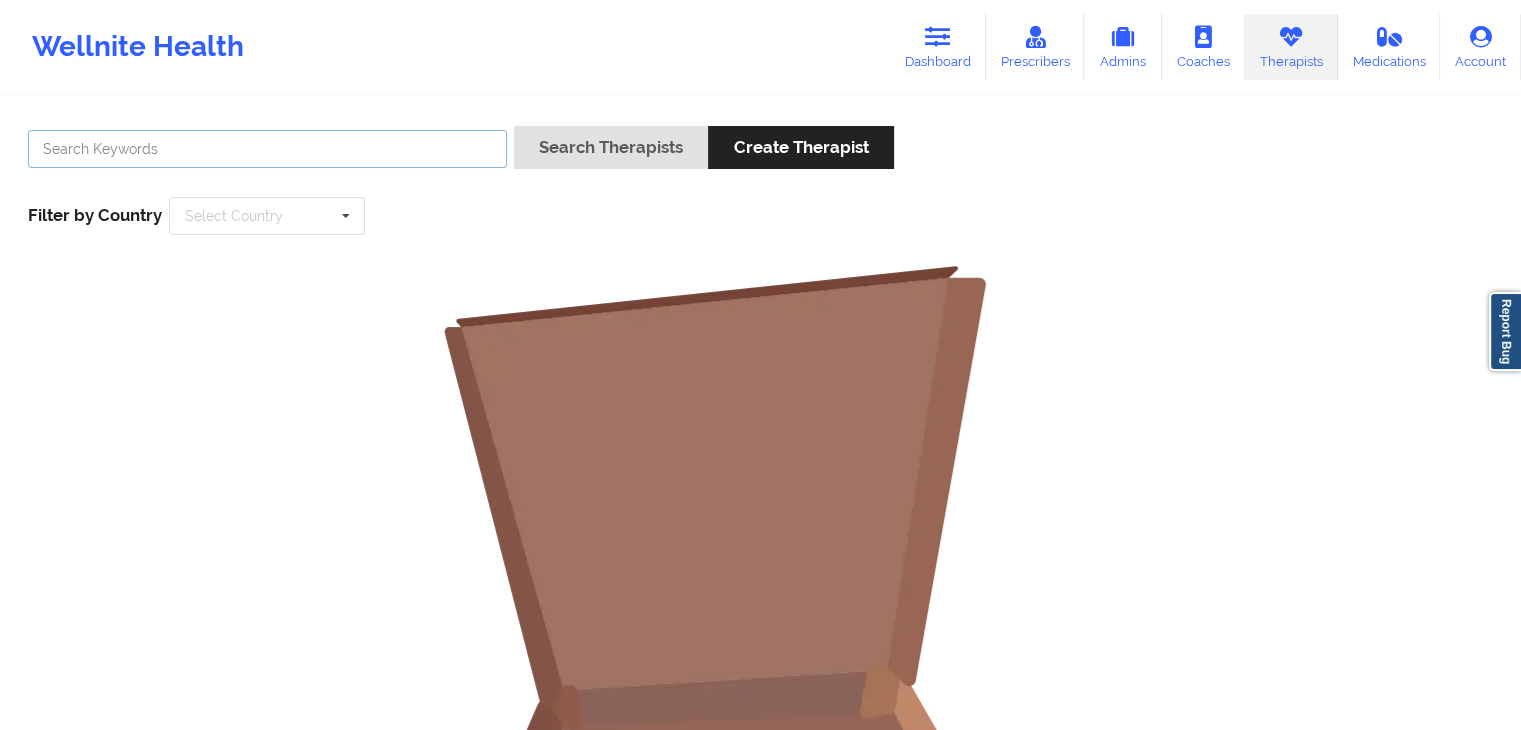 click at bounding box center [267, 149] 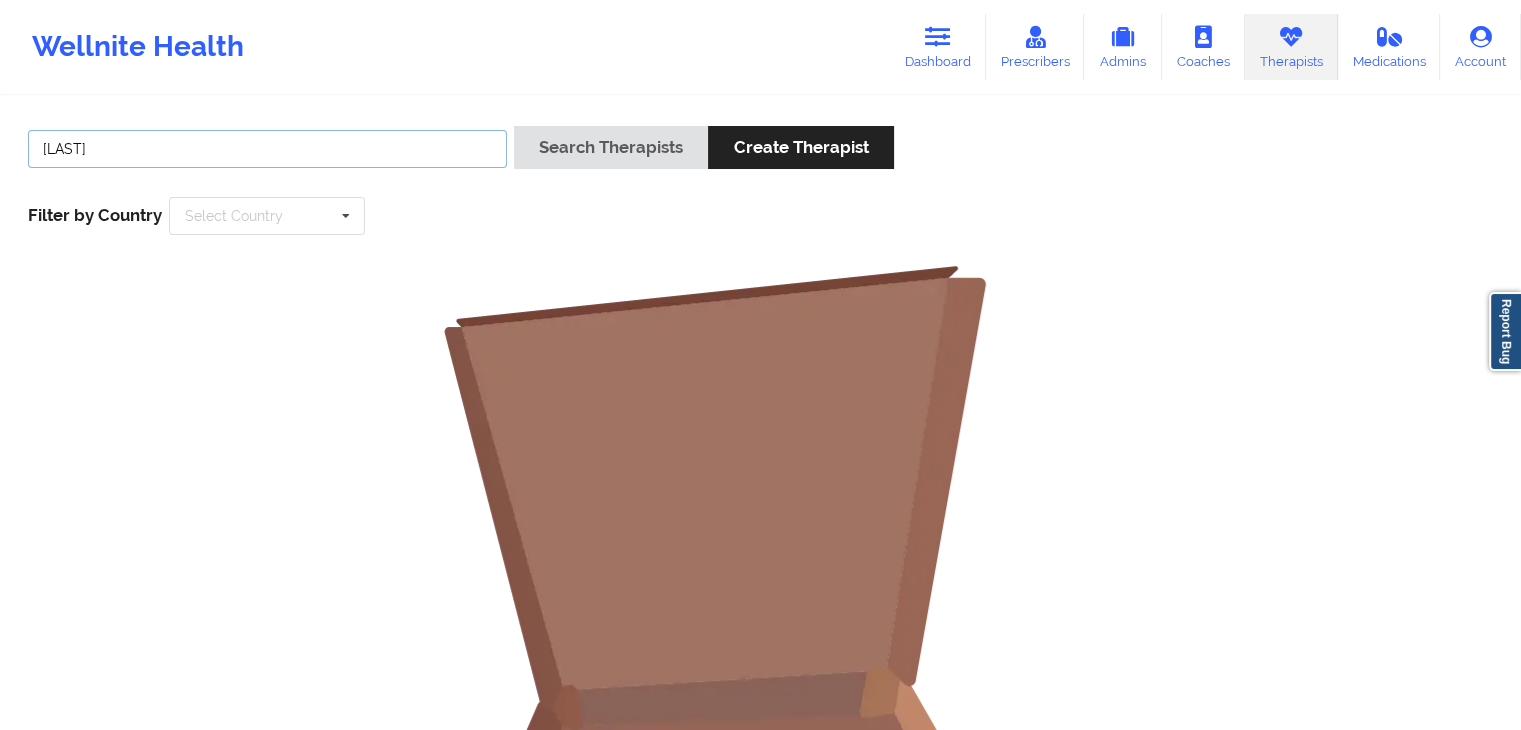 type on "[LAST]" 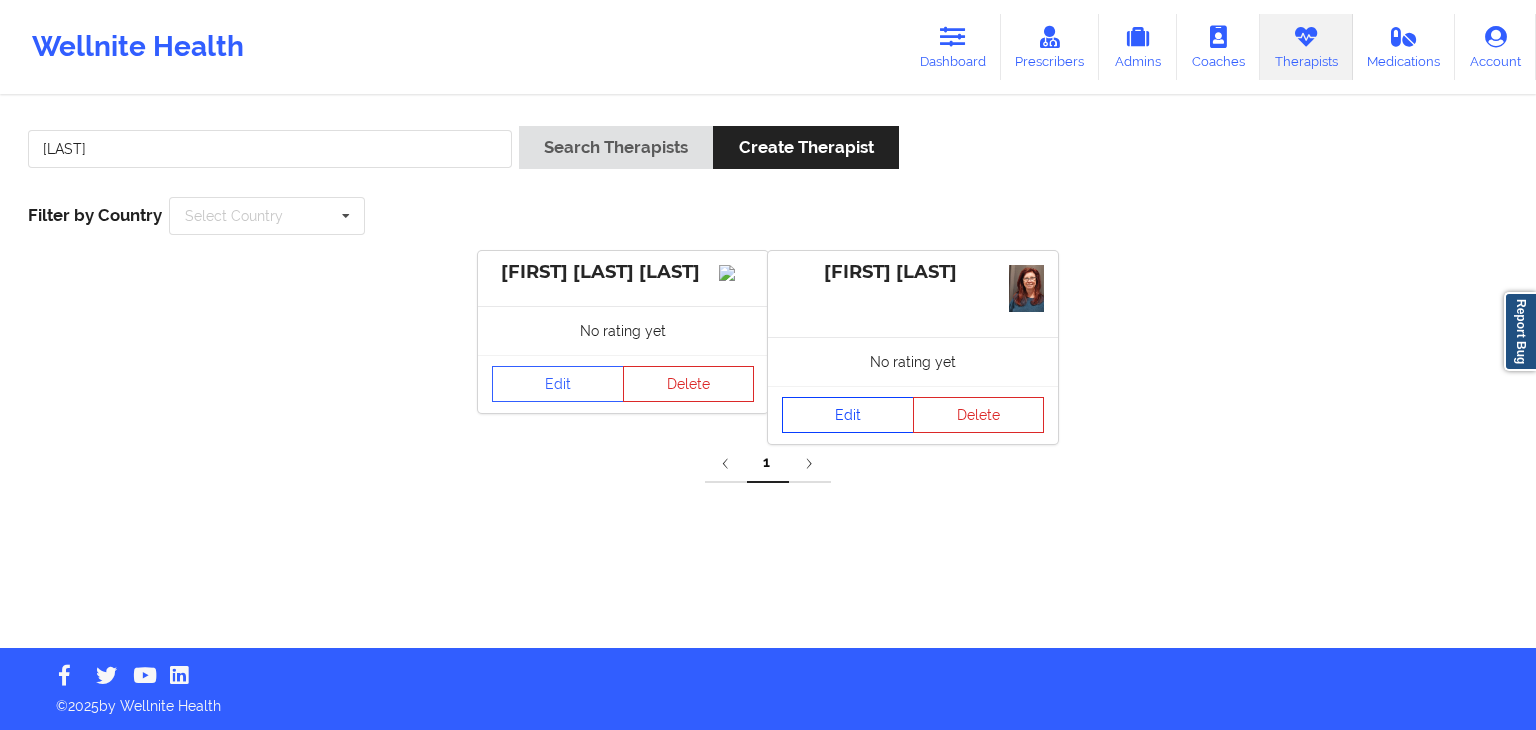 click on "Edit" at bounding box center (848, 415) 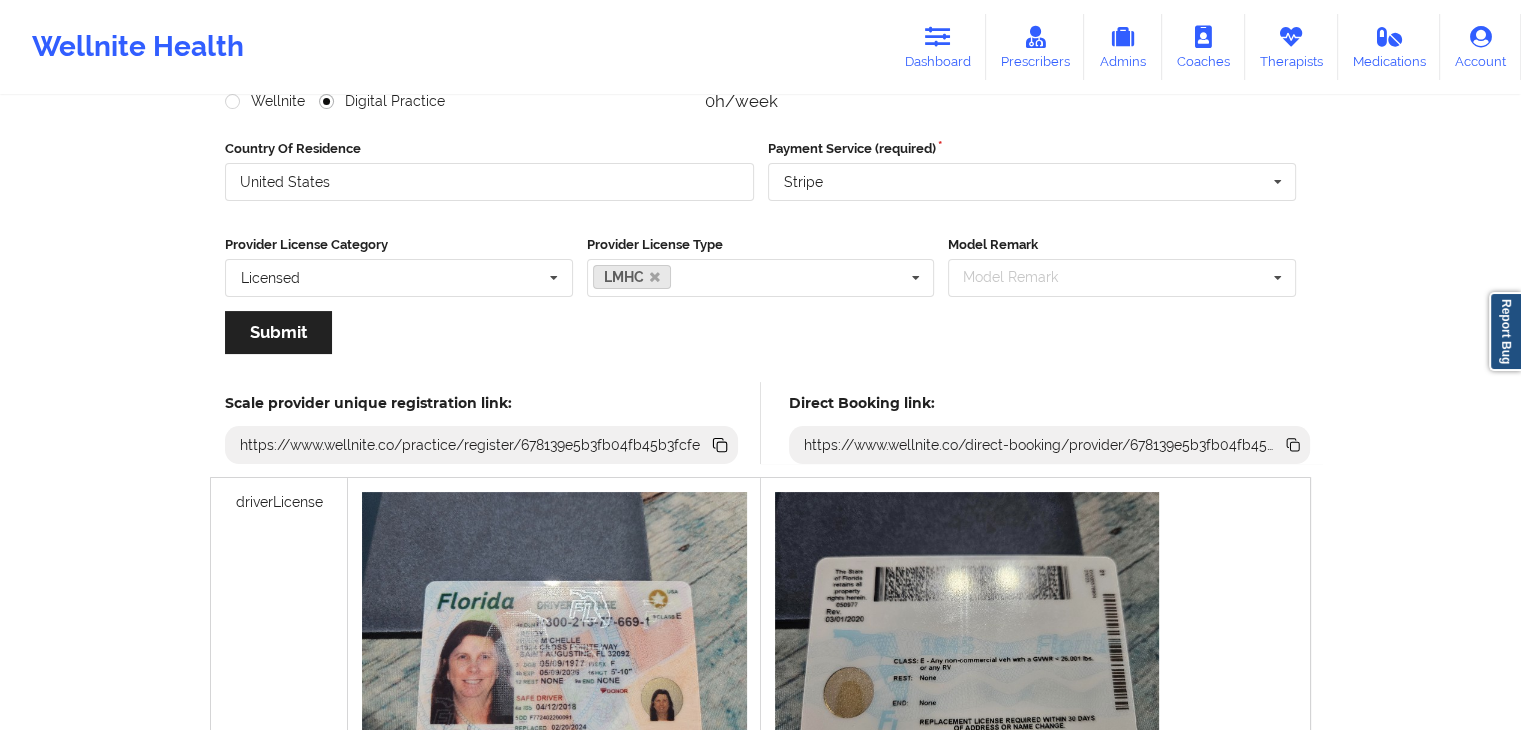 scroll, scrollTop: 395, scrollLeft: 0, axis: vertical 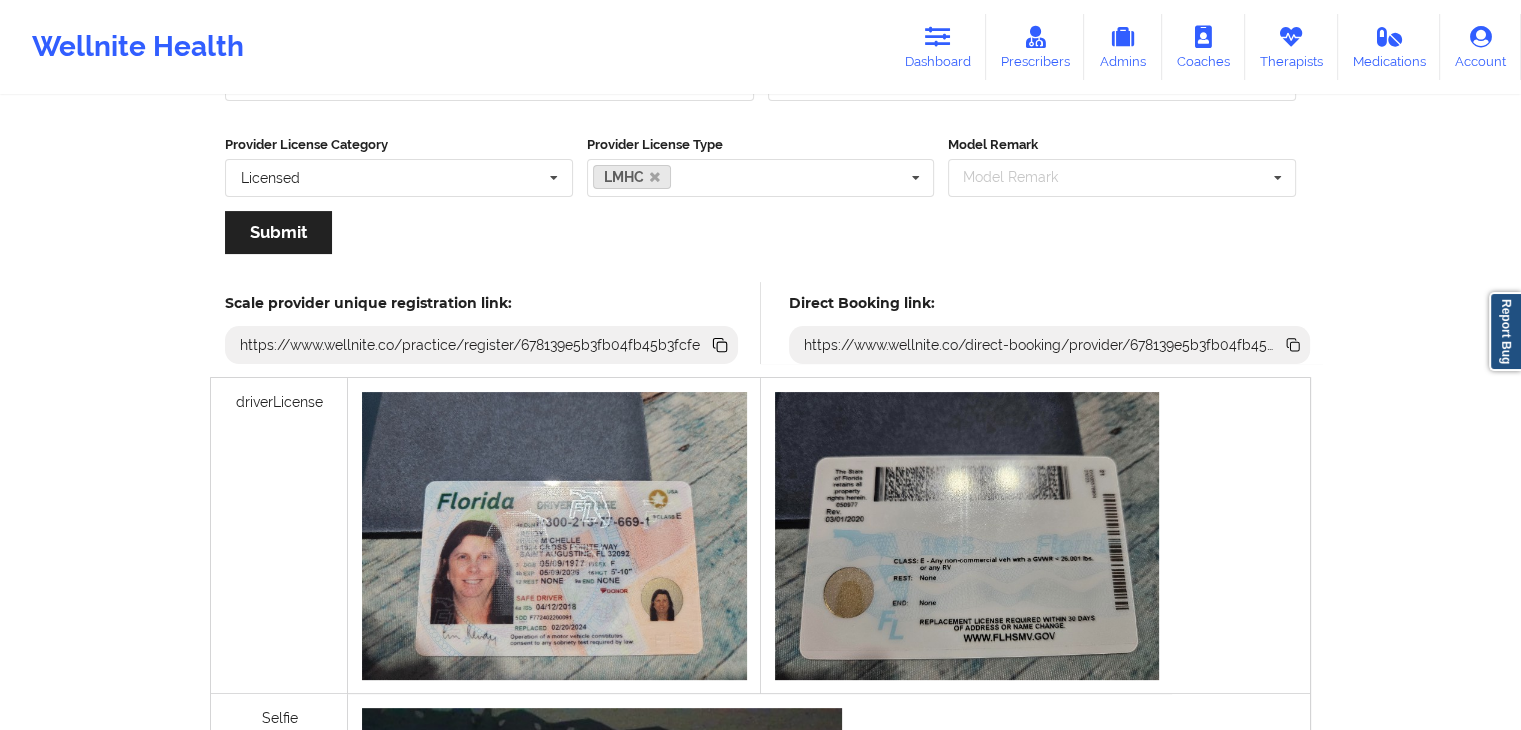 click 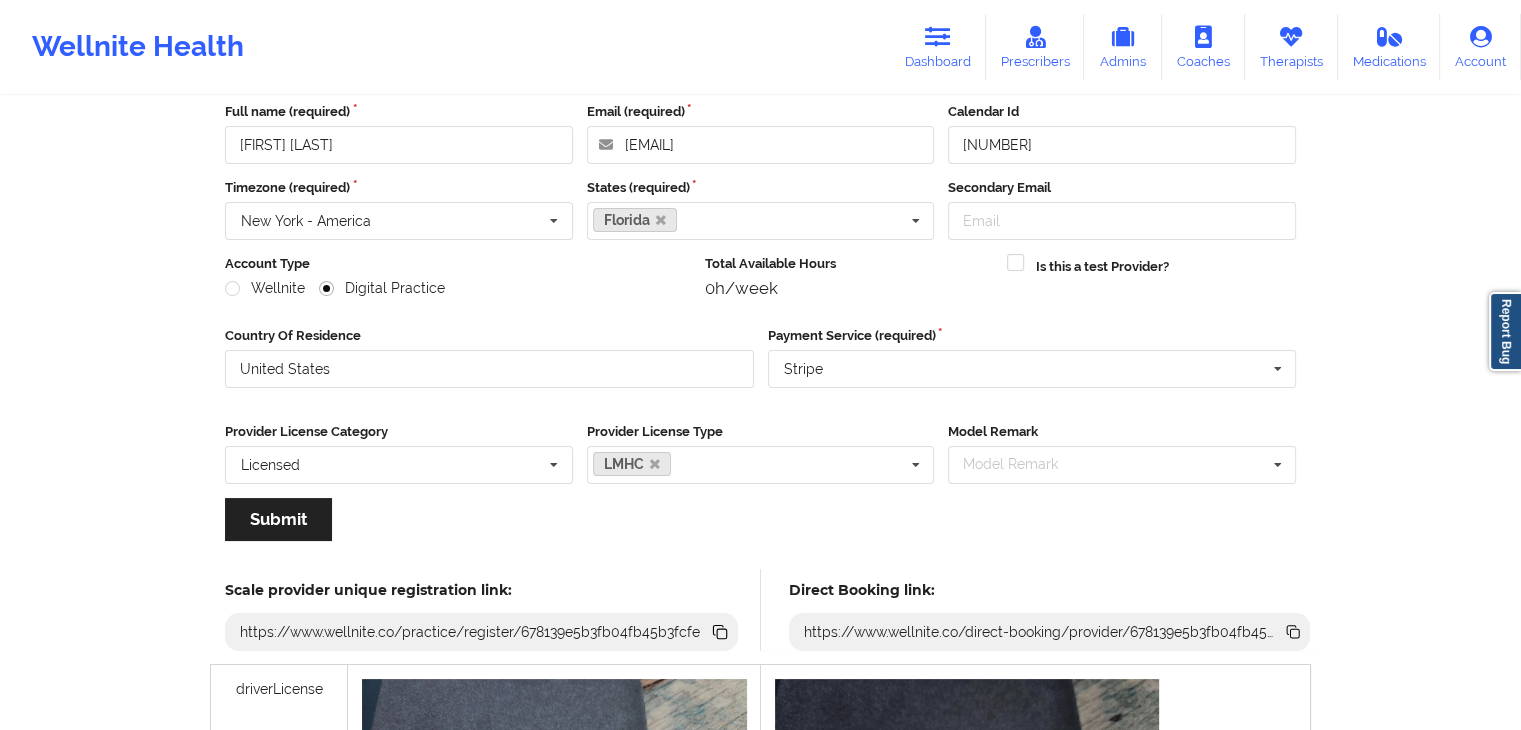 scroll, scrollTop: 0, scrollLeft: 0, axis: both 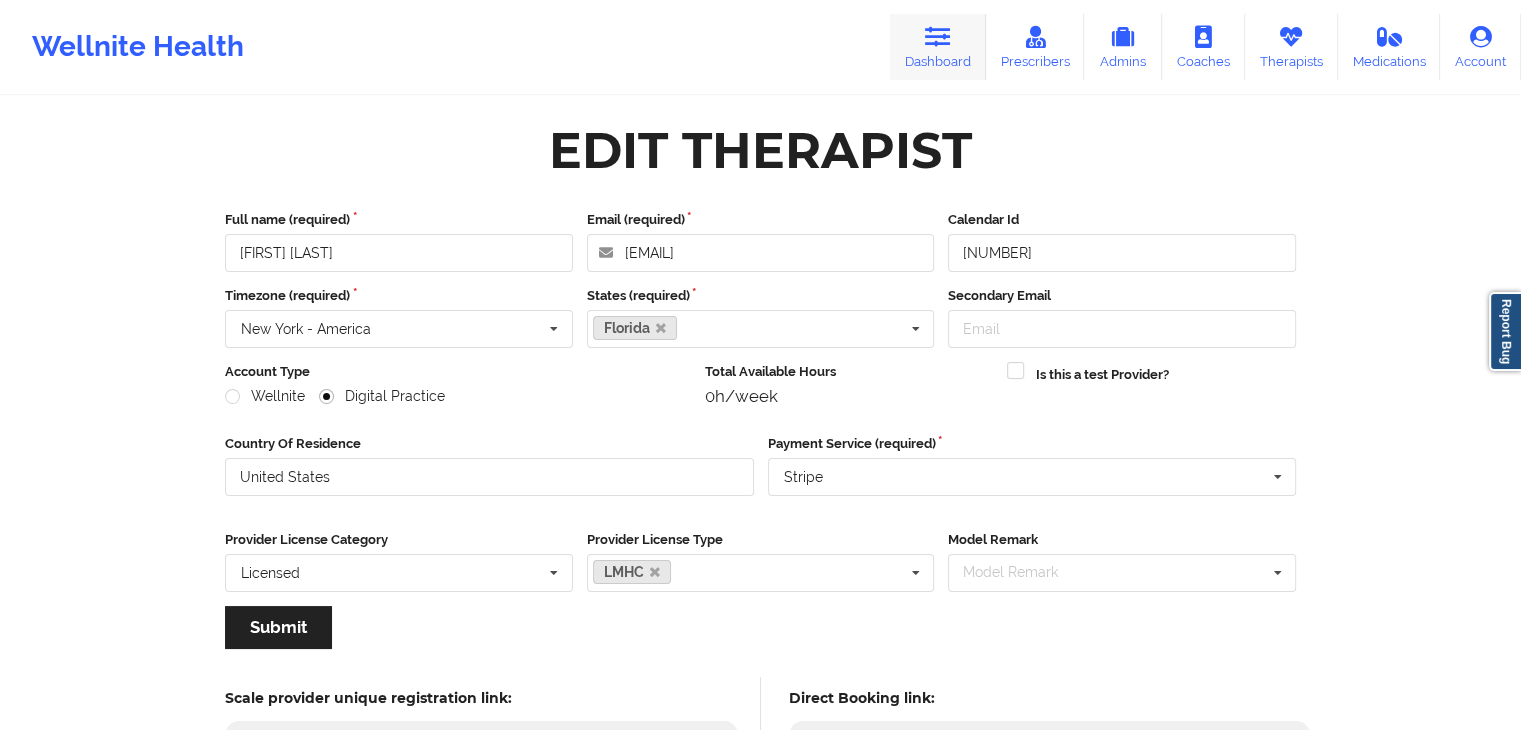 click on "Dashboard" at bounding box center (938, 47) 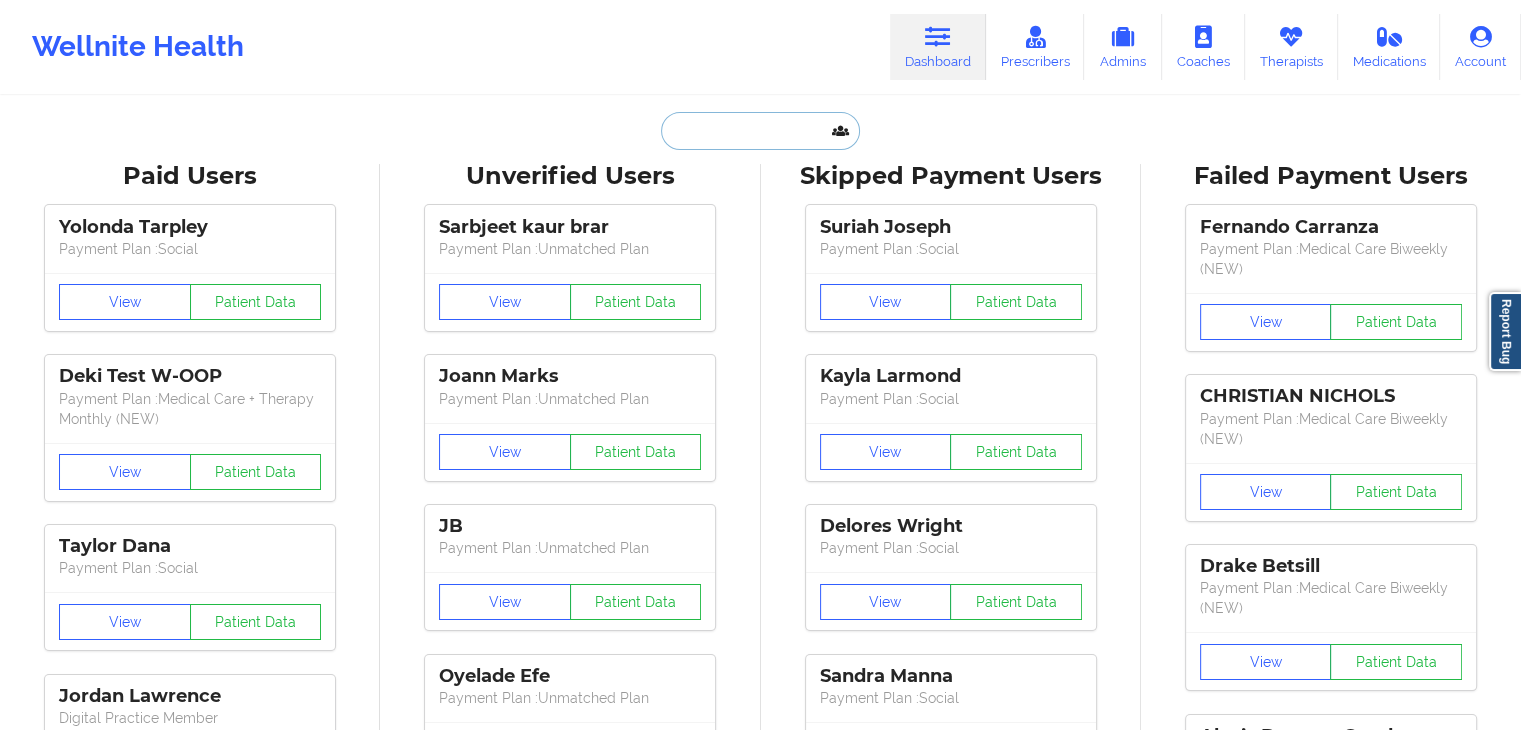click at bounding box center (760, 131) 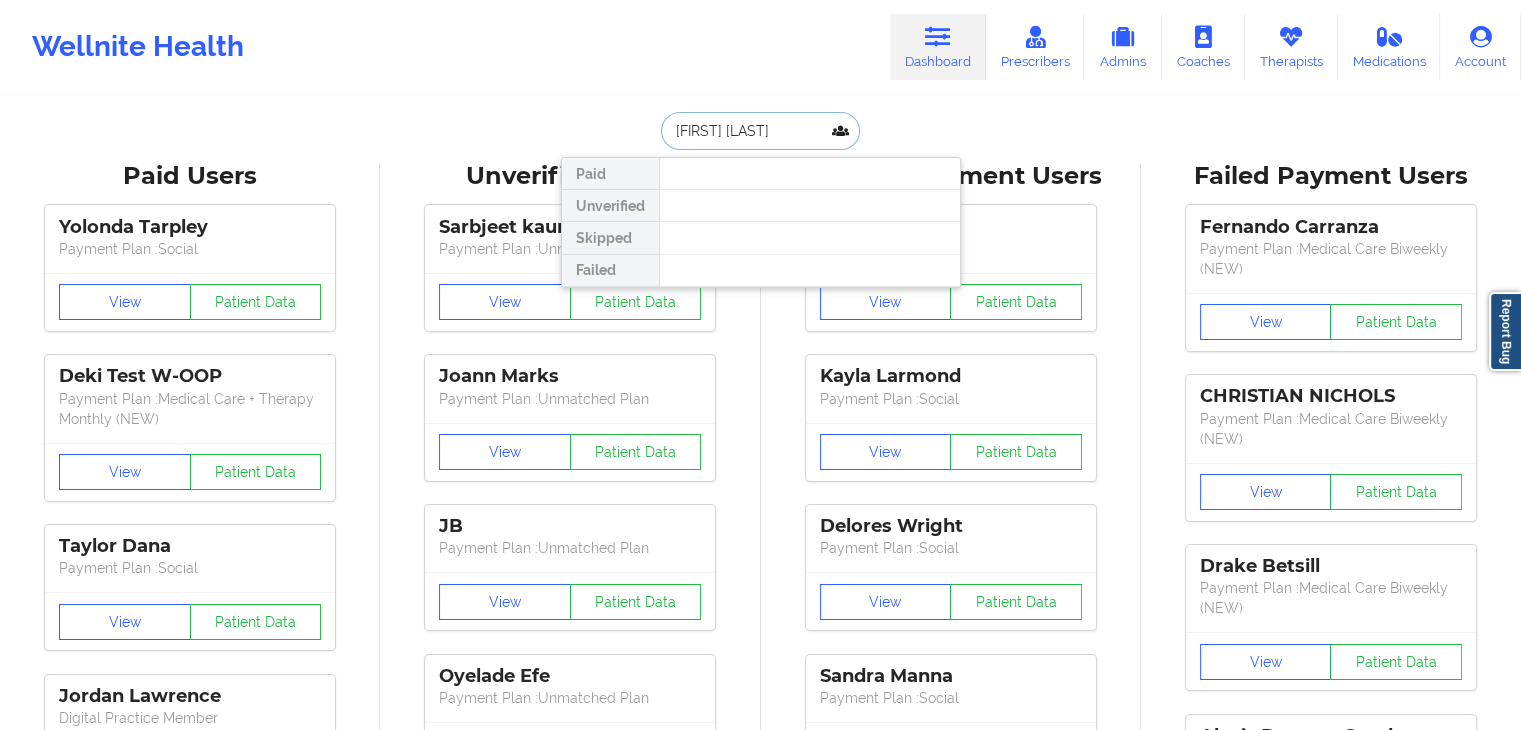 click on "[FIRST] [LAST]" at bounding box center [760, 131] 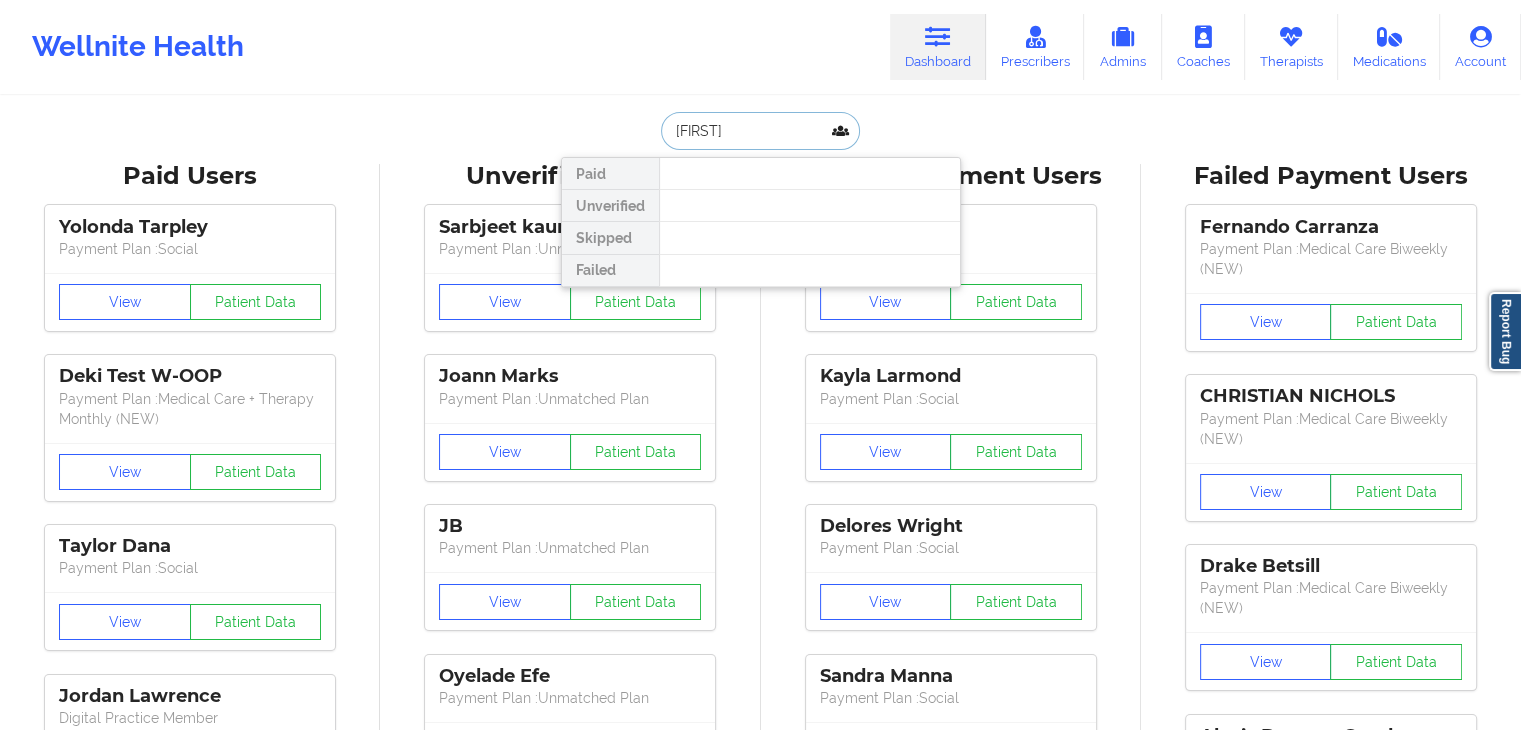 type on "[FIRST]" 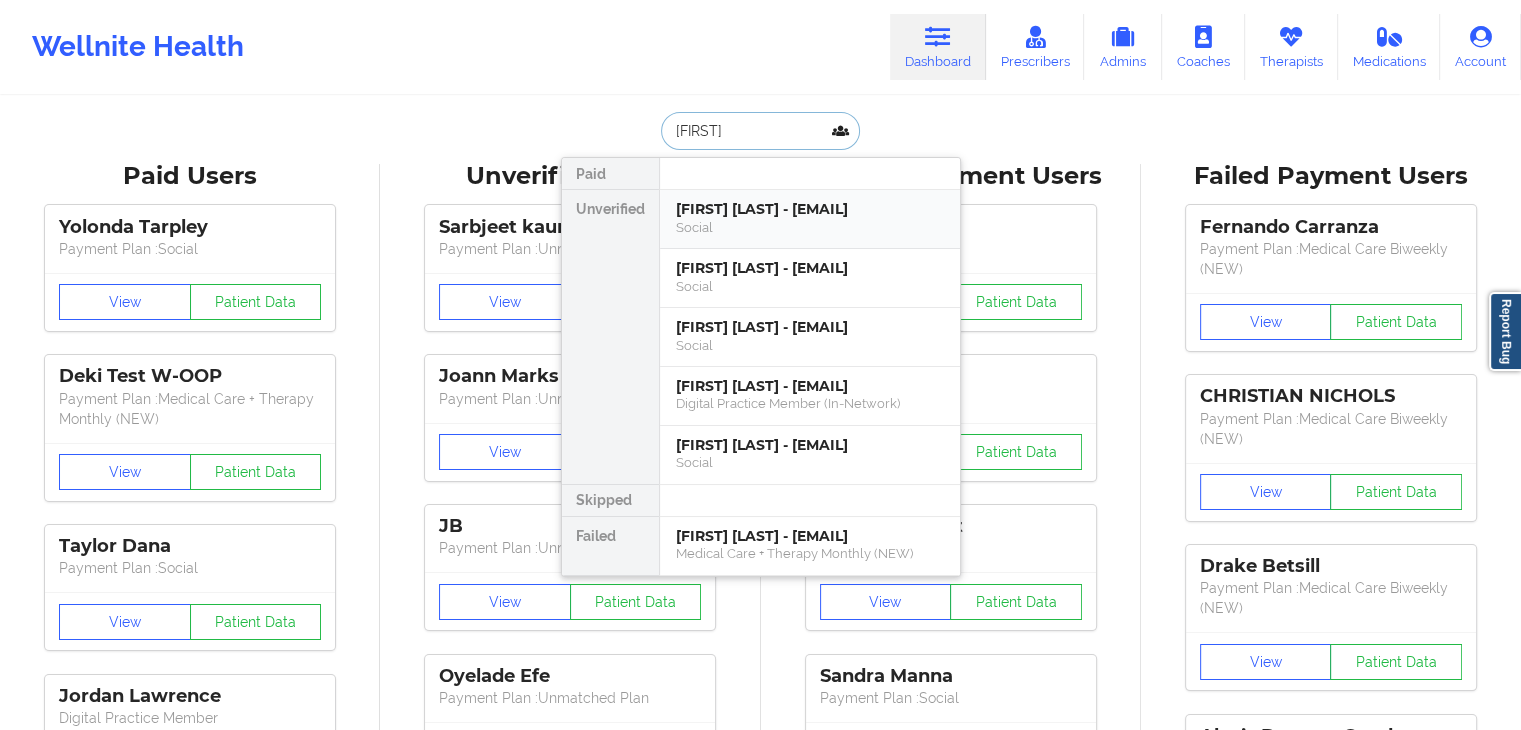 click on "[FIRST] [LAST] - [EMAIL]" at bounding box center (810, 209) 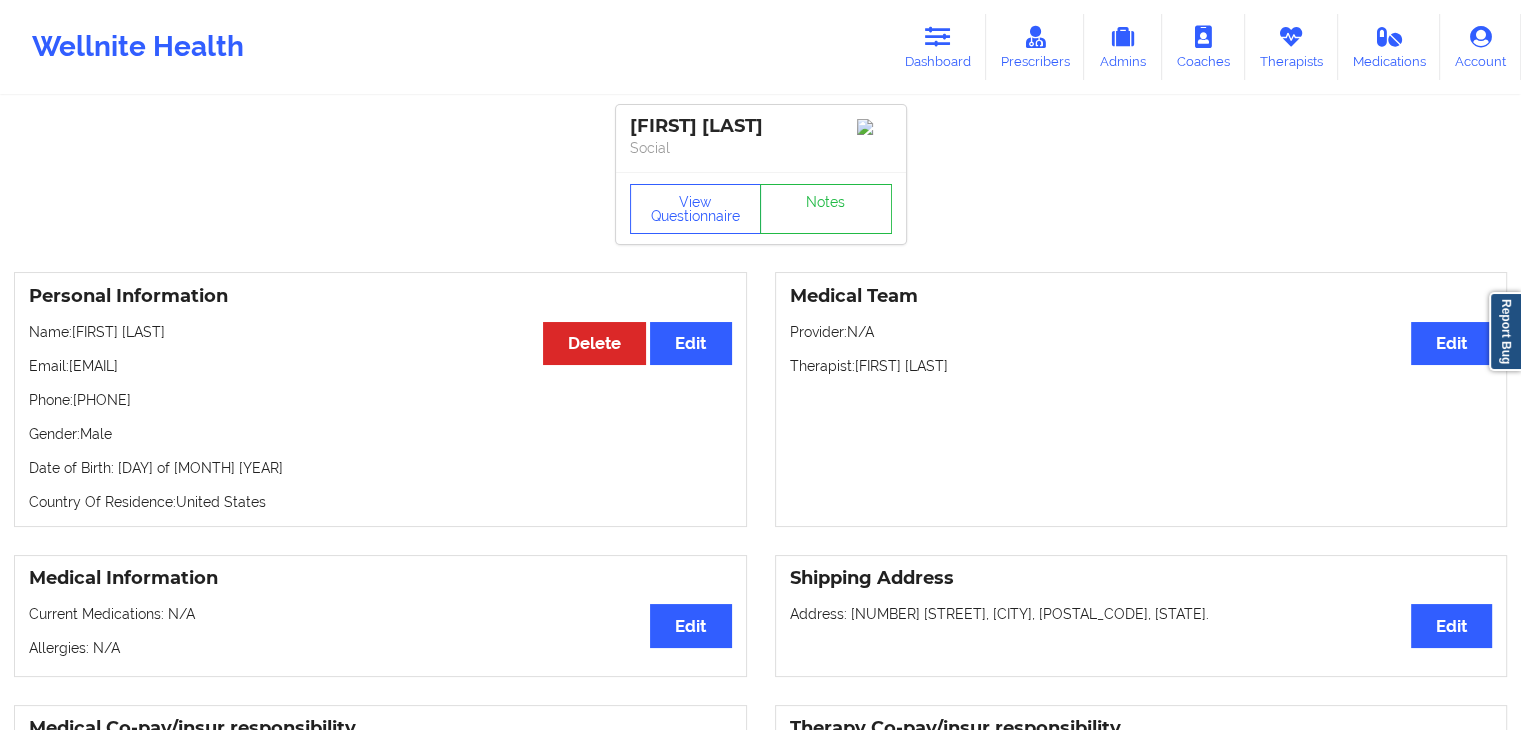 drag, startPoint x: 77, startPoint y: 403, endPoint x: 183, endPoint y: 407, distance: 106.07545 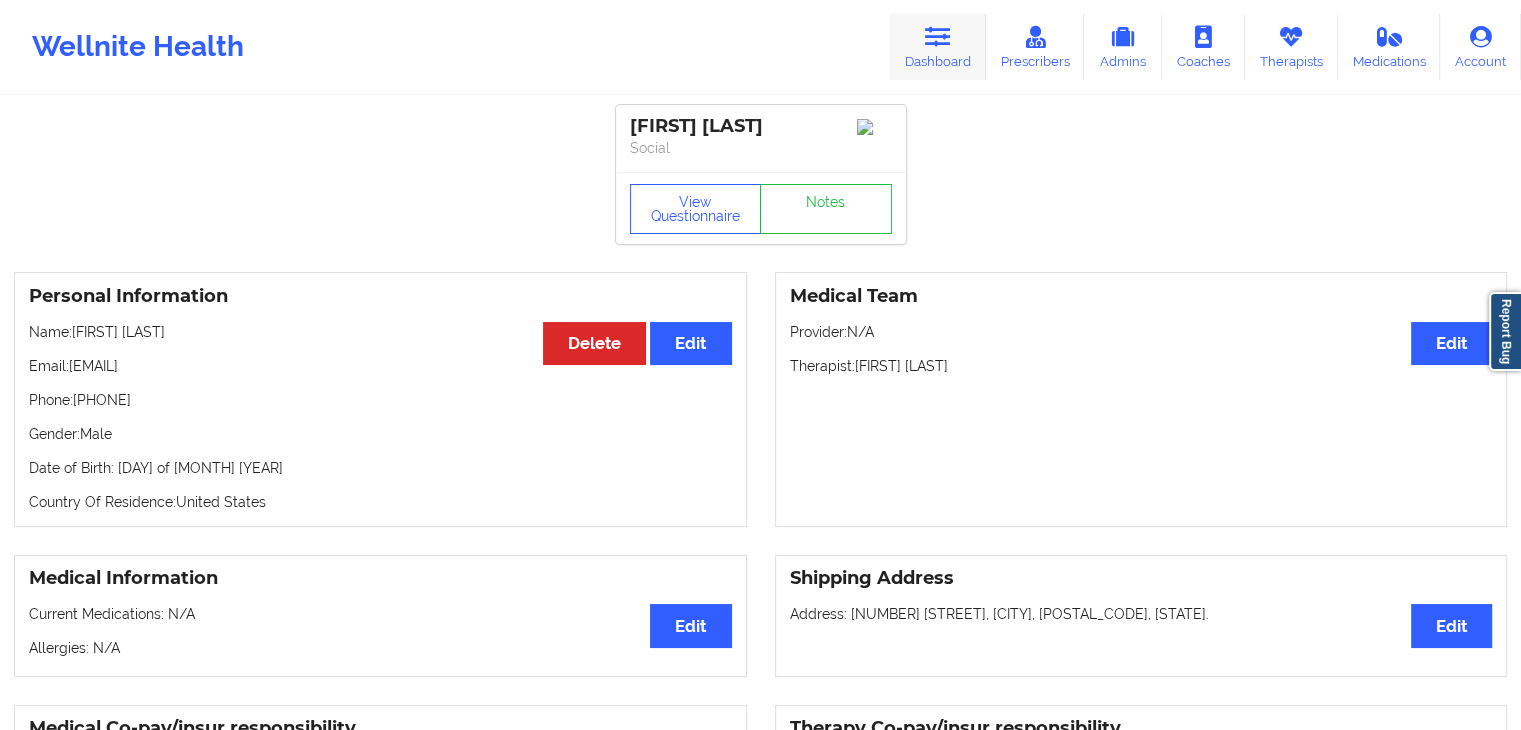 click at bounding box center [938, 37] 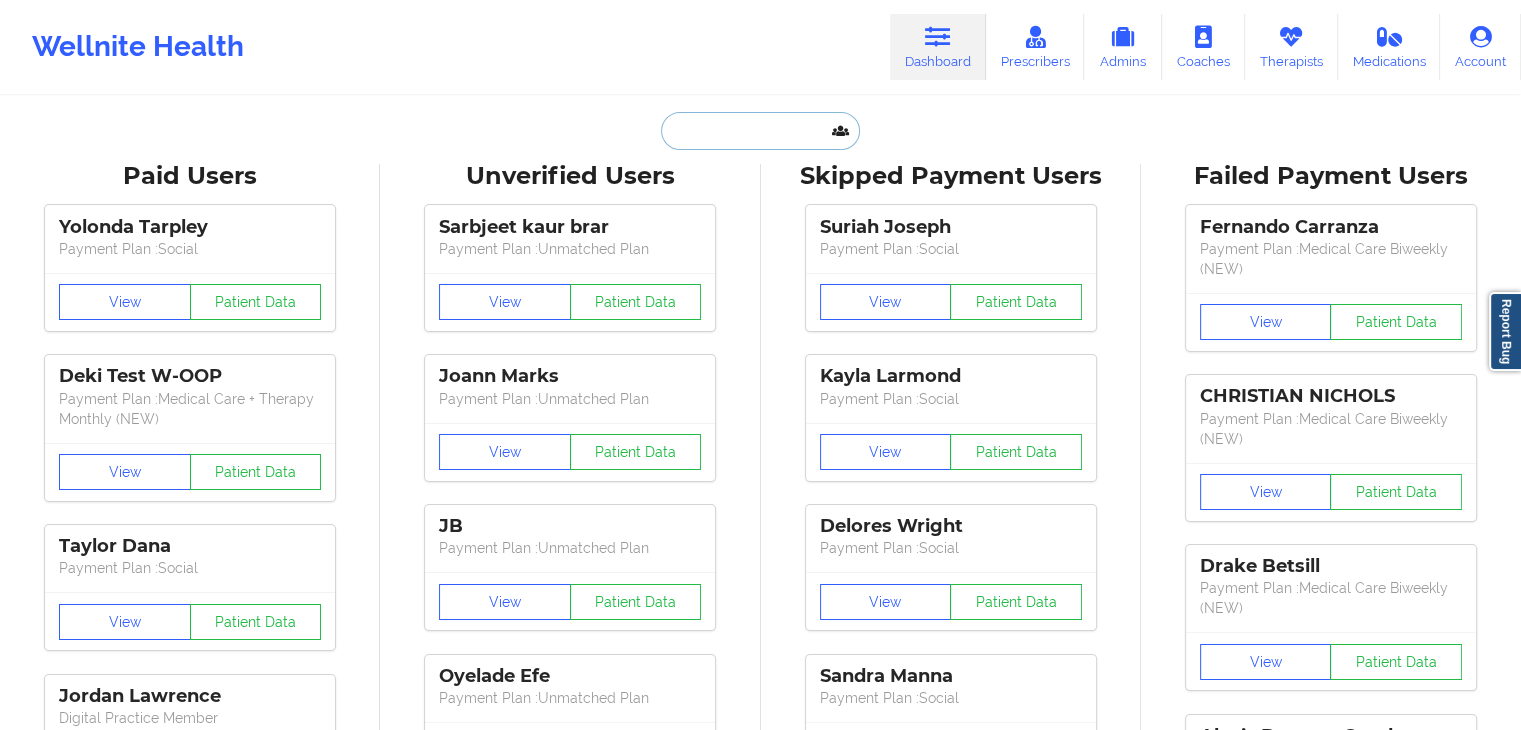 click at bounding box center [760, 131] 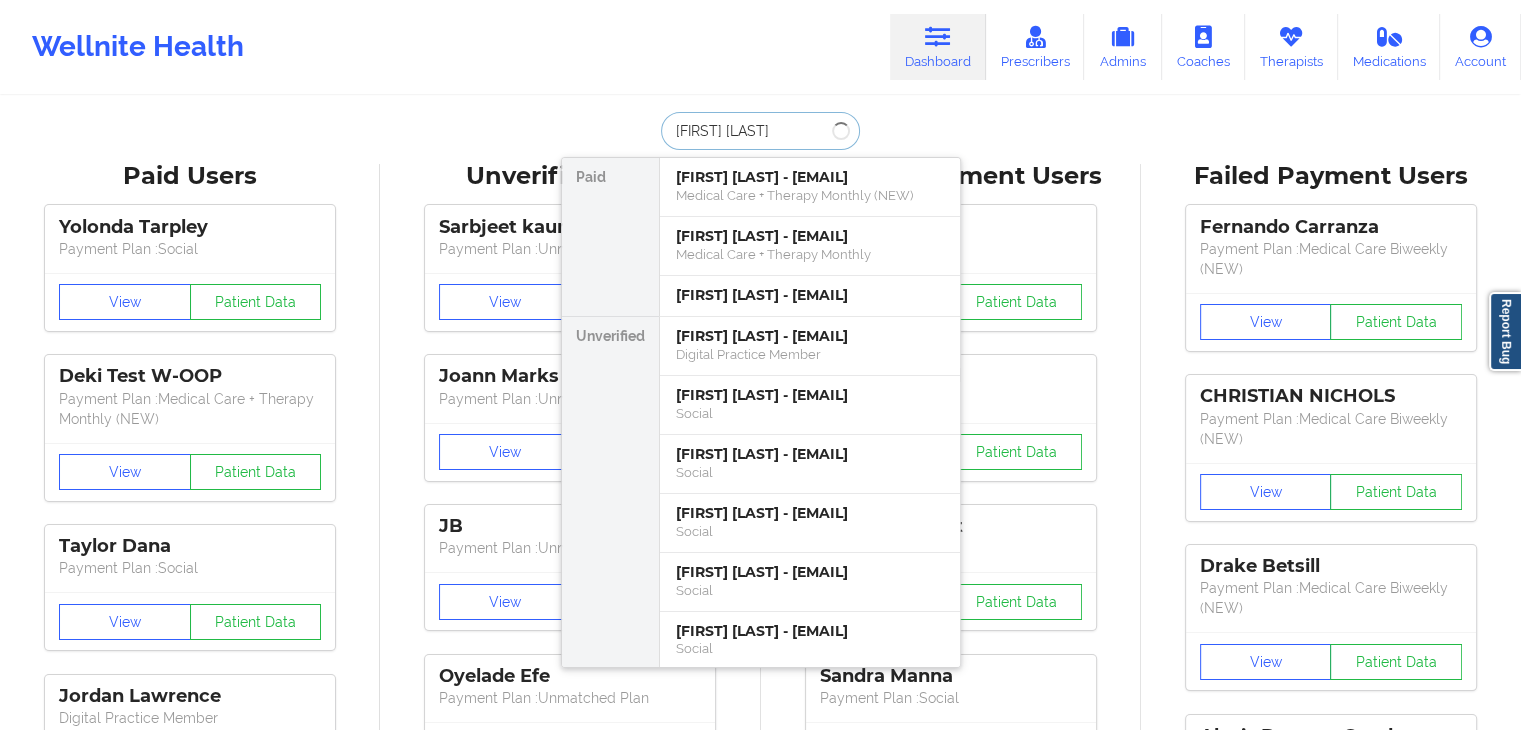 type on "[FIRST] [LAST]" 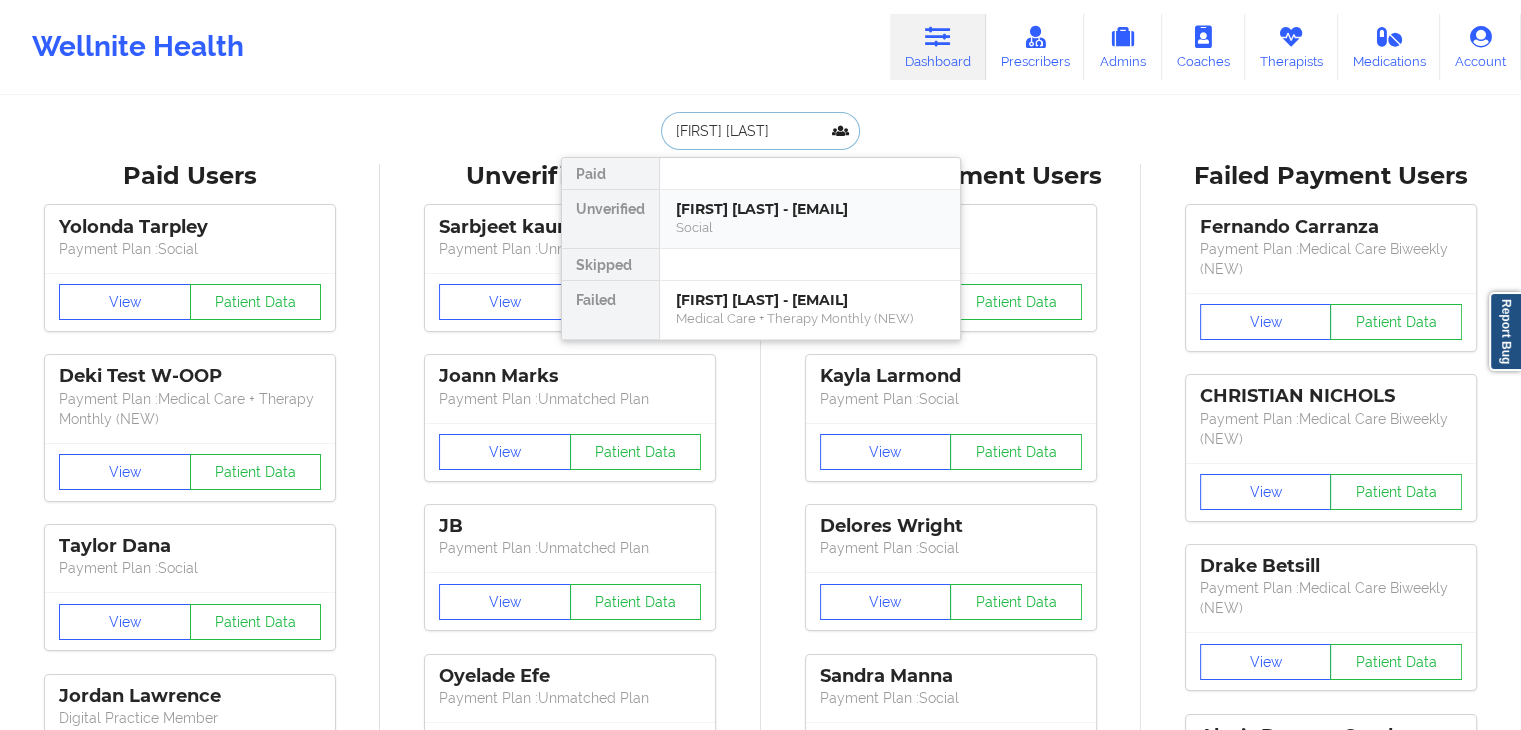 click on "[FIRST] [LAST] - [EMAIL]" at bounding box center [810, 209] 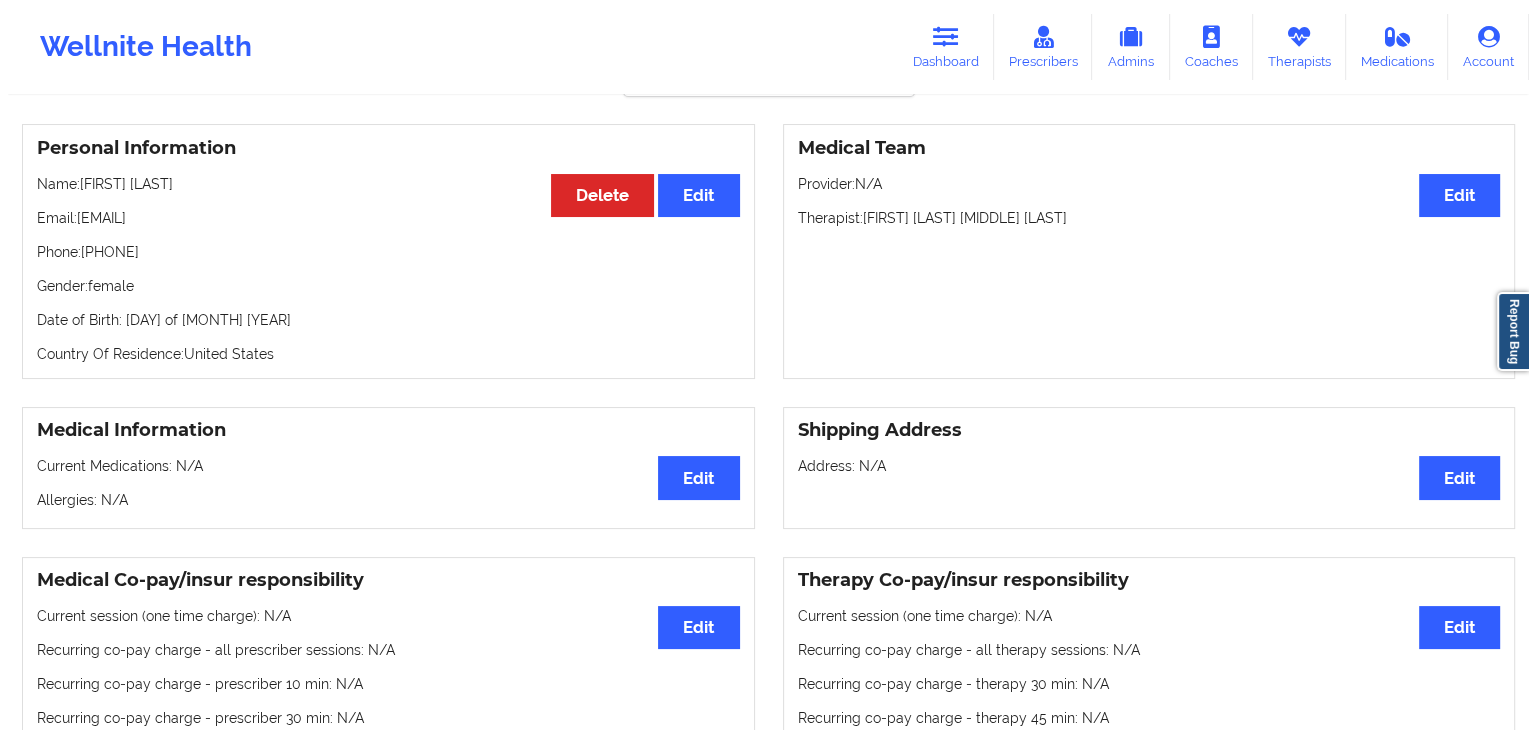 scroll, scrollTop: 0, scrollLeft: 0, axis: both 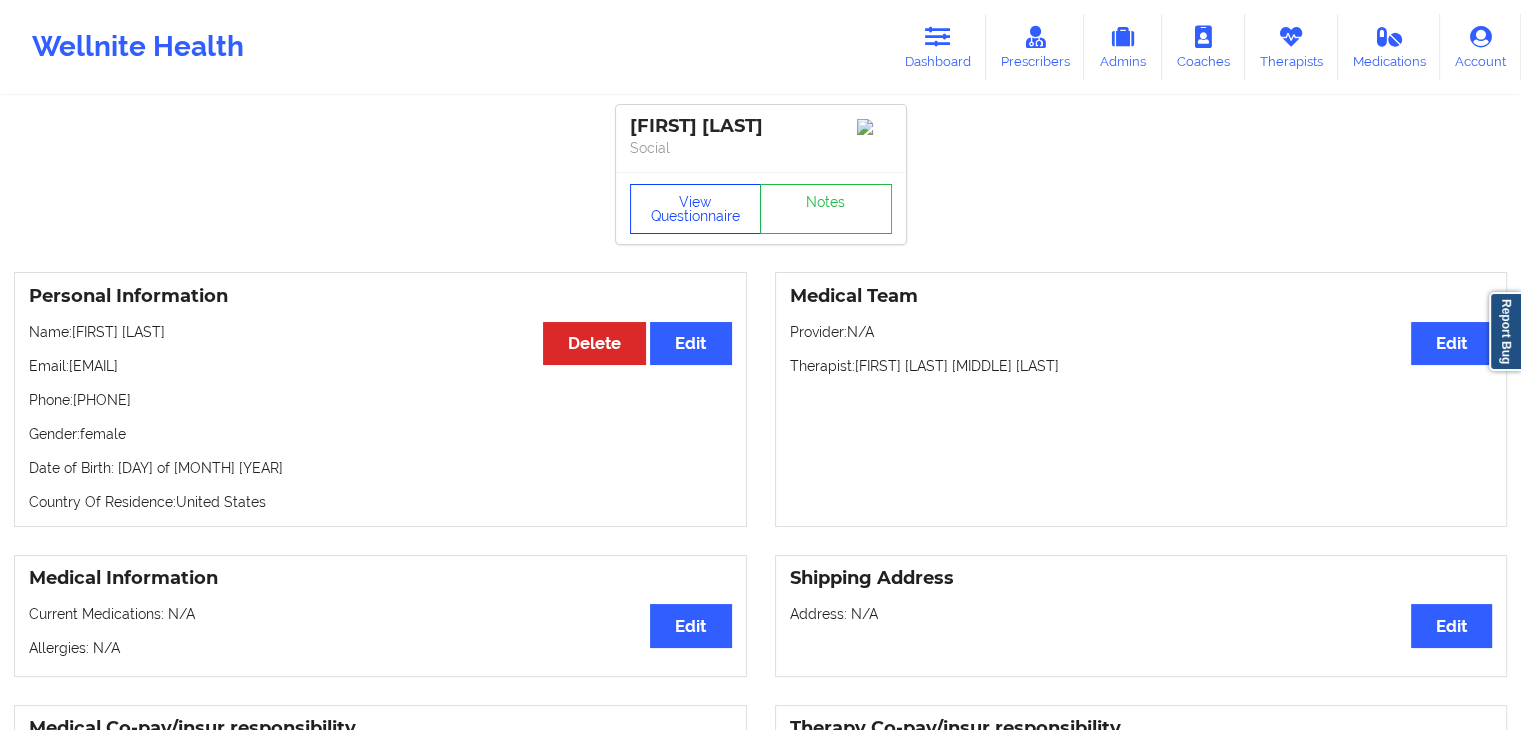click on "View Questionnaire" at bounding box center [696, 209] 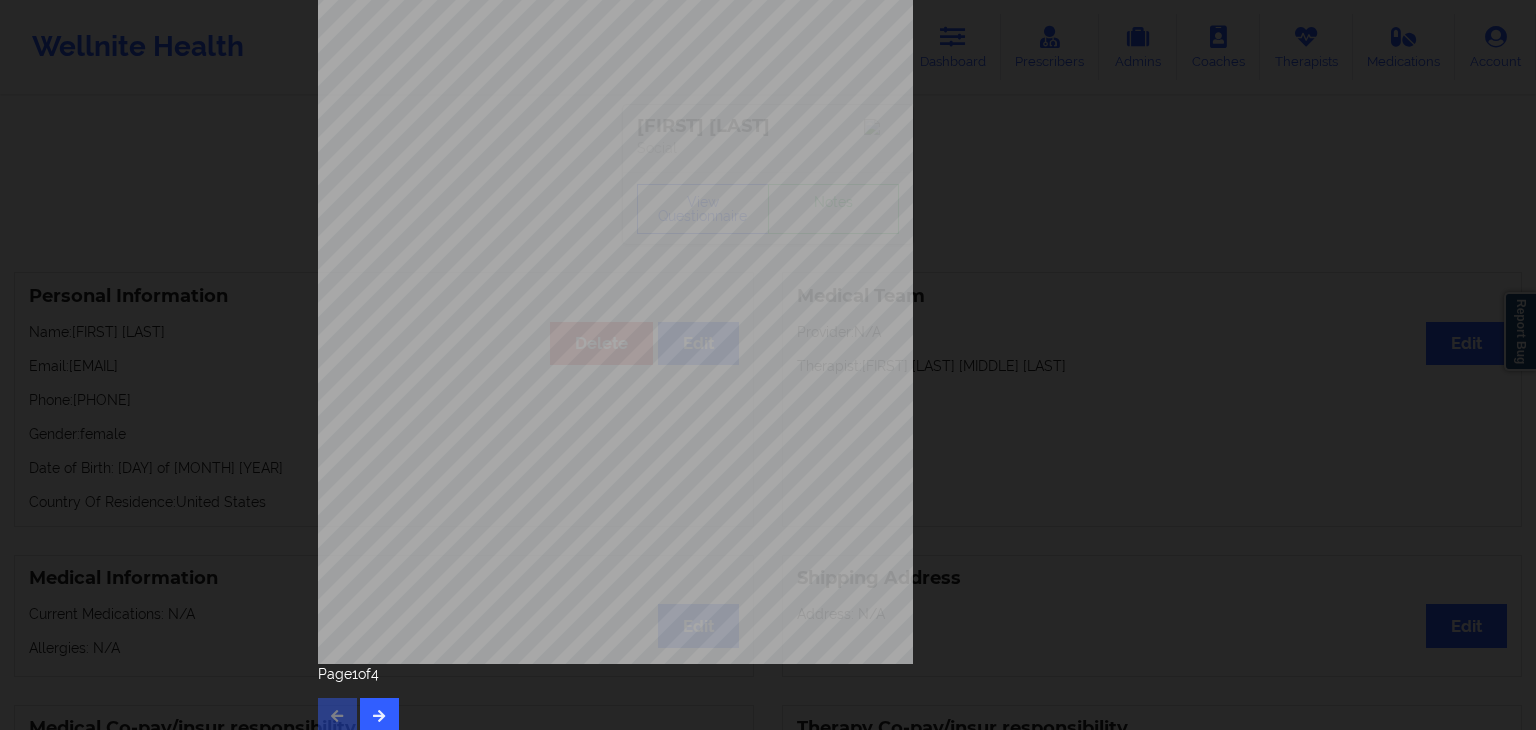 scroll, scrollTop: 224, scrollLeft: 0, axis: vertical 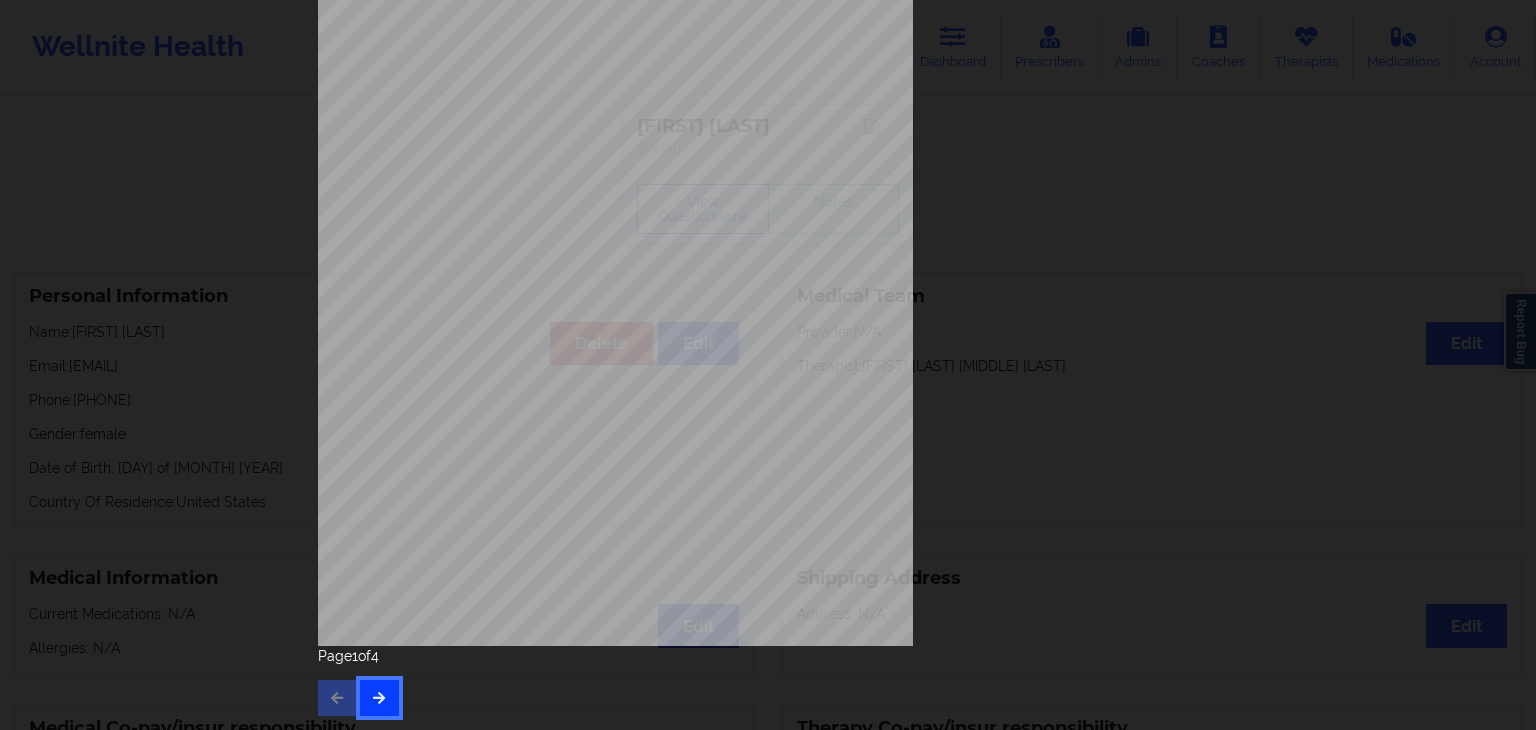 click at bounding box center [379, 697] 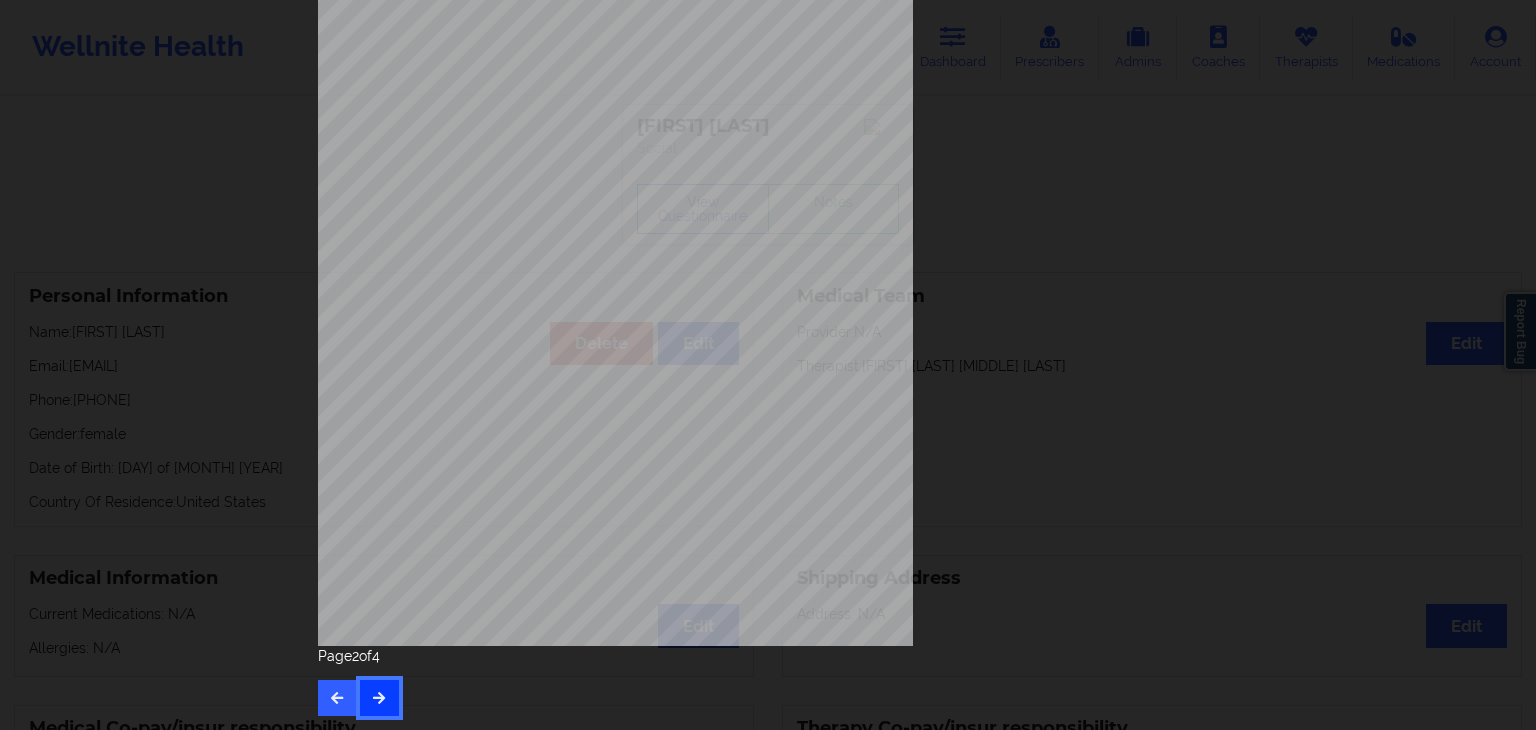scroll, scrollTop: 0, scrollLeft: 0, axis: both 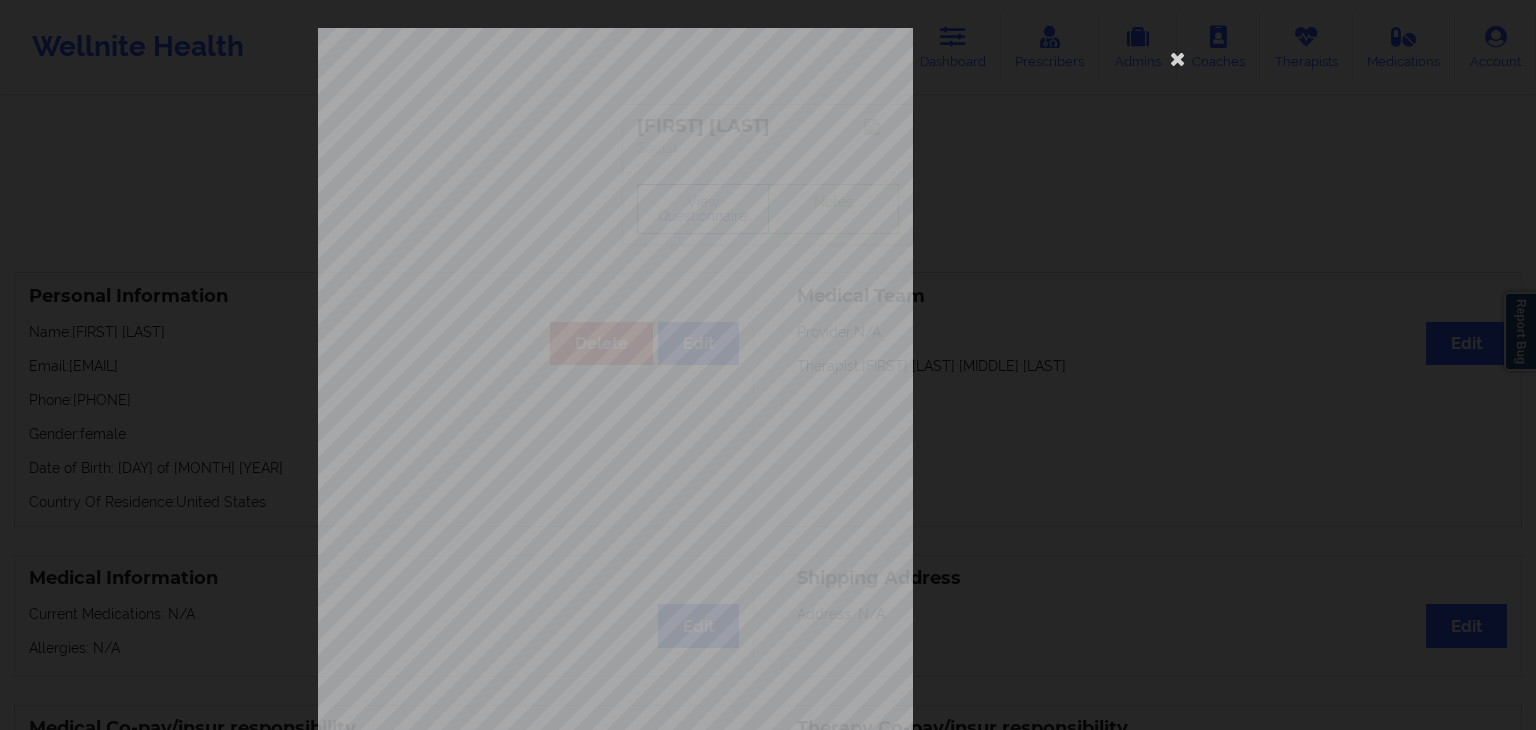 click on "have been moving a lot more than usual" at bounding box center (625, 559) 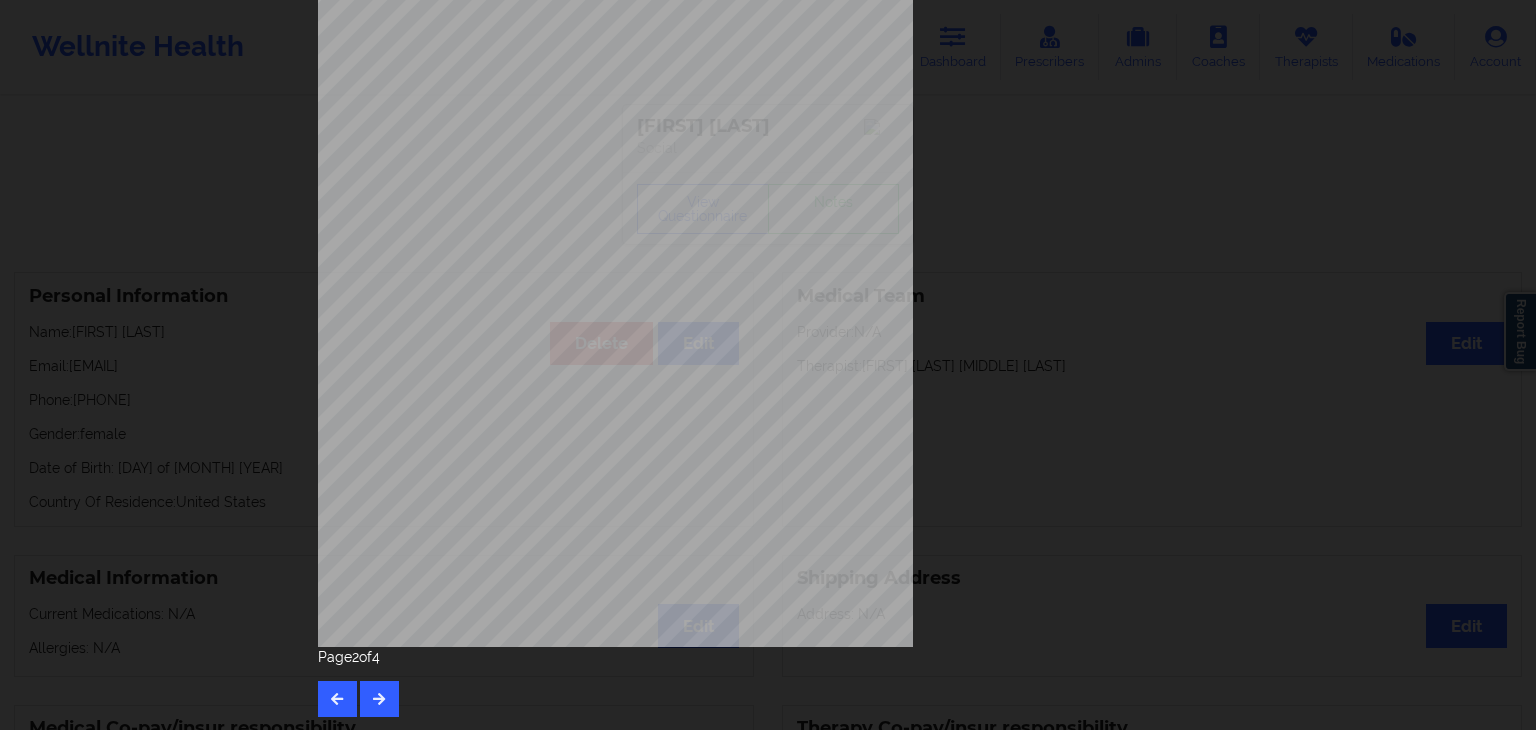 scroll, scrollTop: 224, scrollLeft: 0, axis: vertical 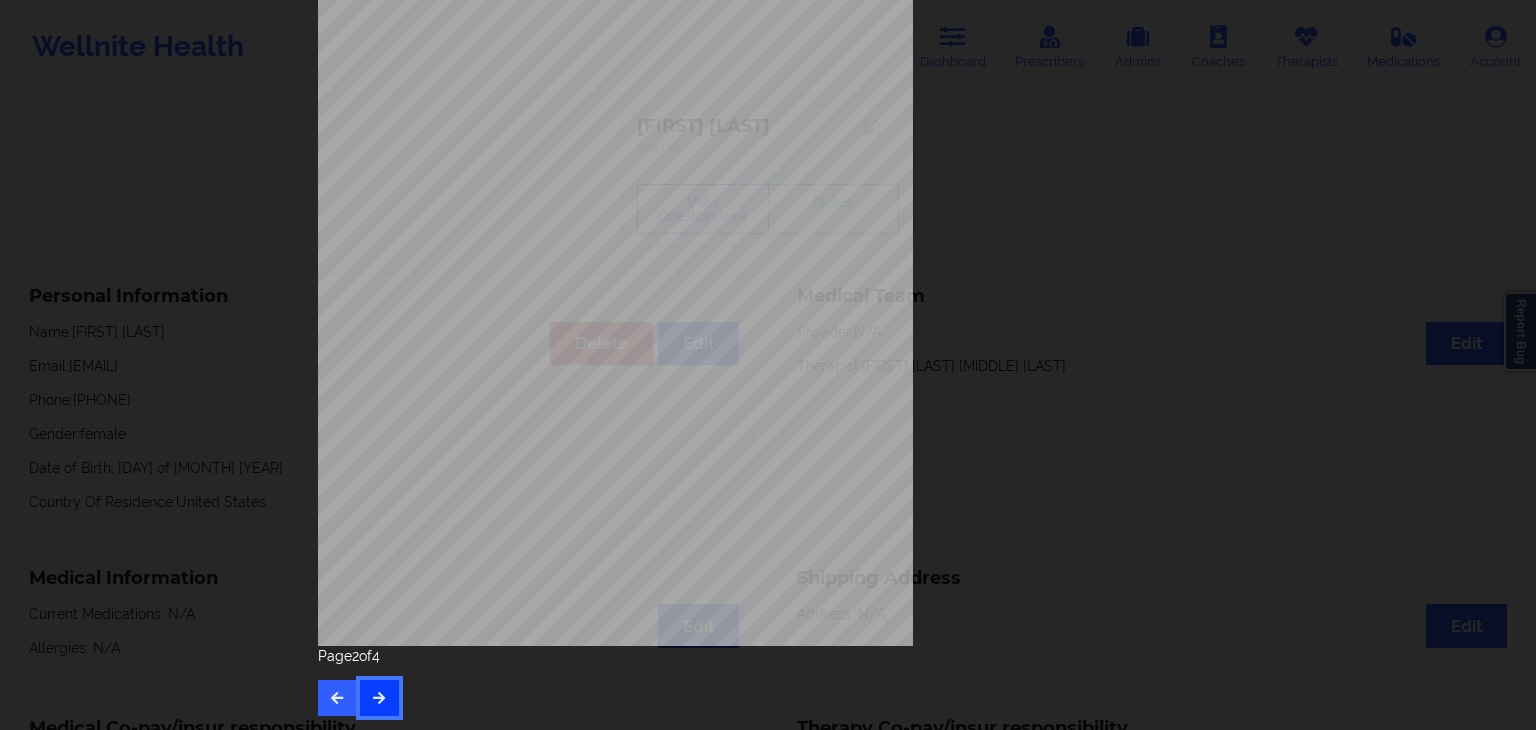 click at bounding box center (379, 698) 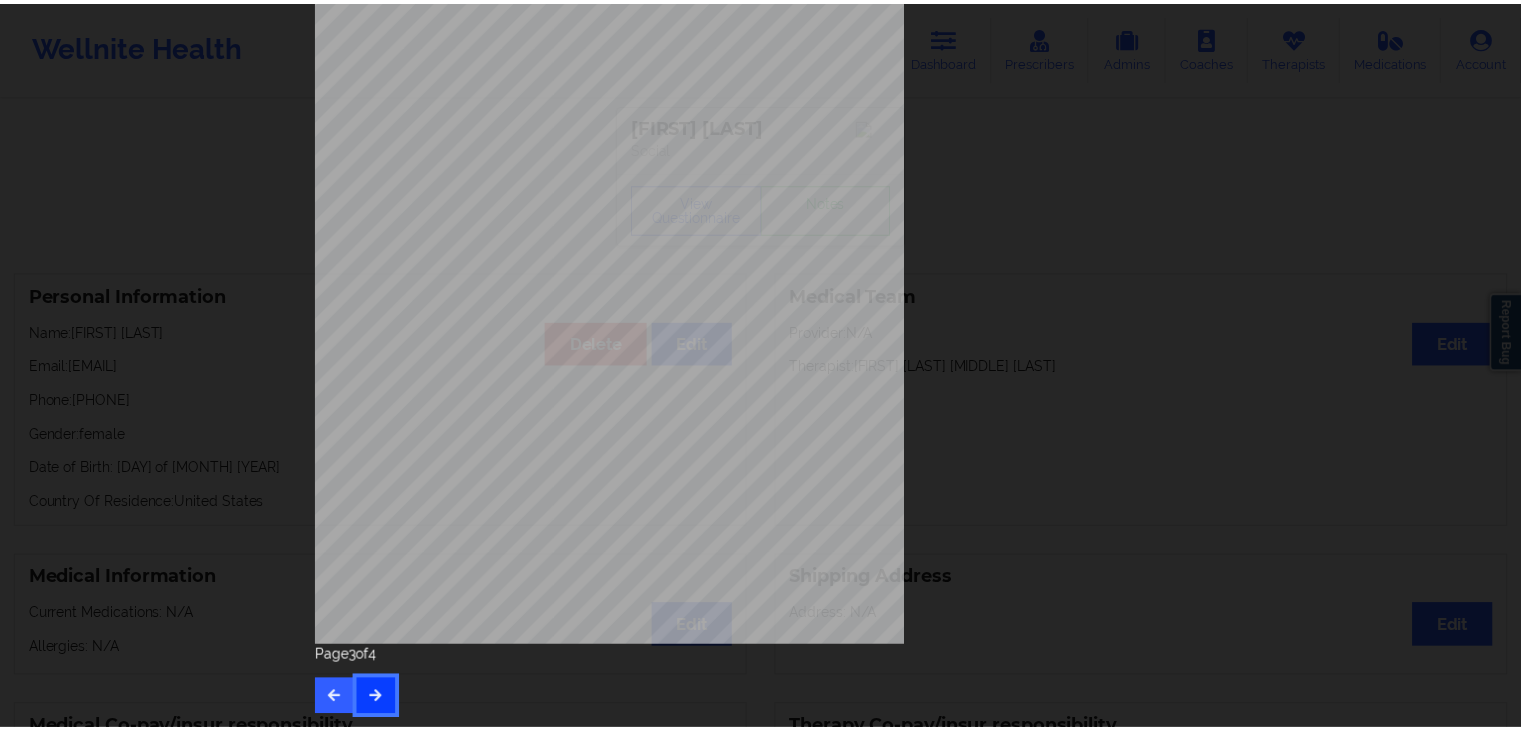 scroll, scrollTop: 0, scrollLeft: 0, axis: both 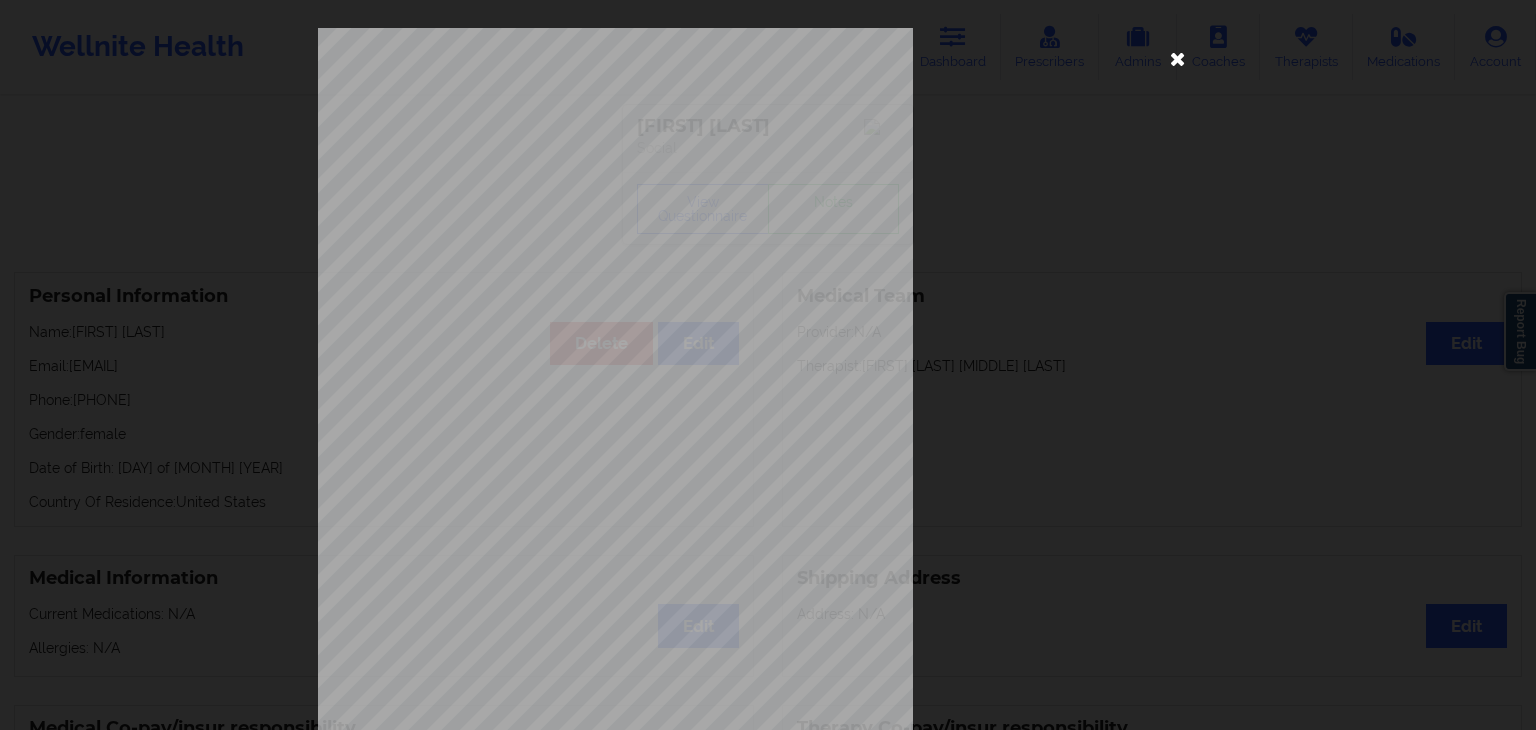click at bounding box center [1178, 58] 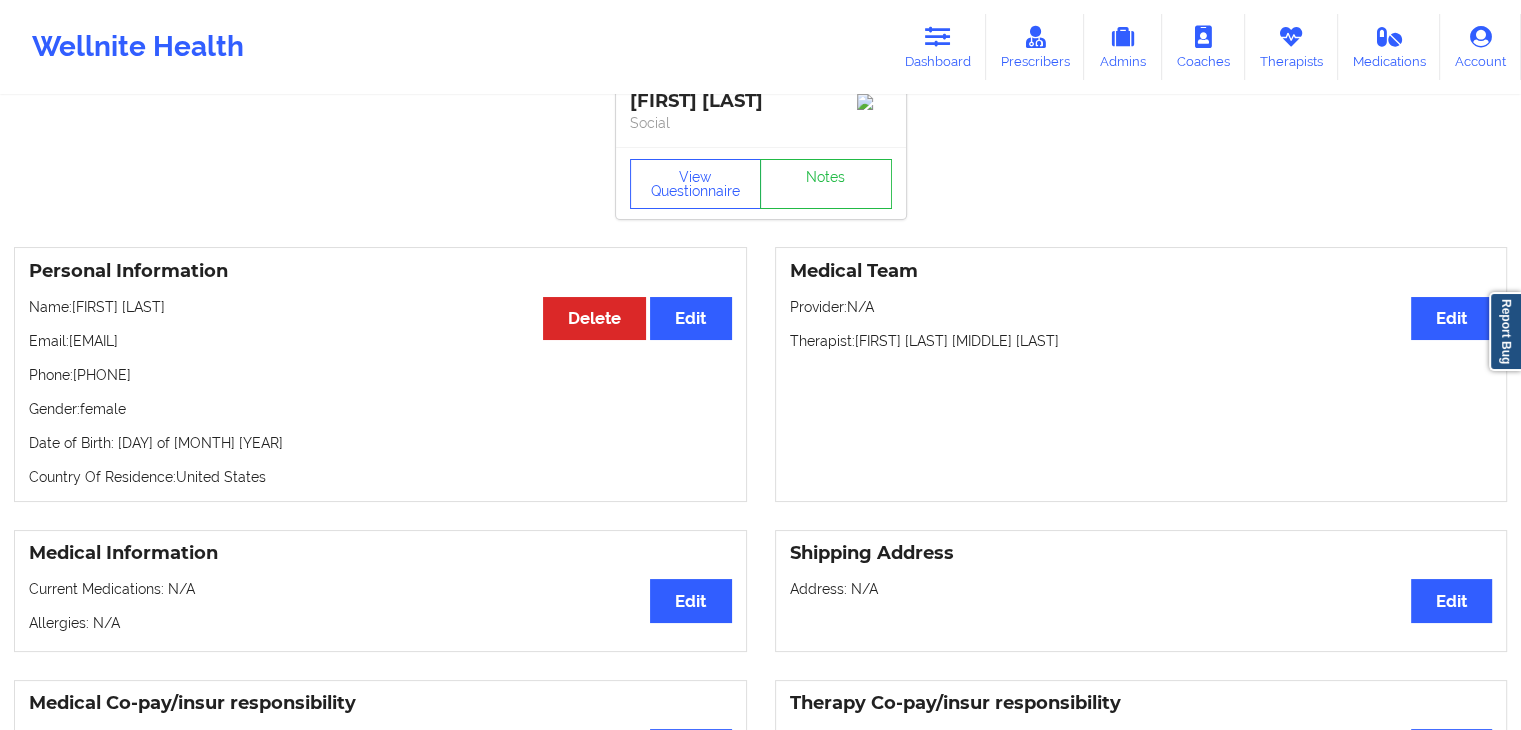 scroll, scrollTop: 0, scrollLeft: 0, axis: both 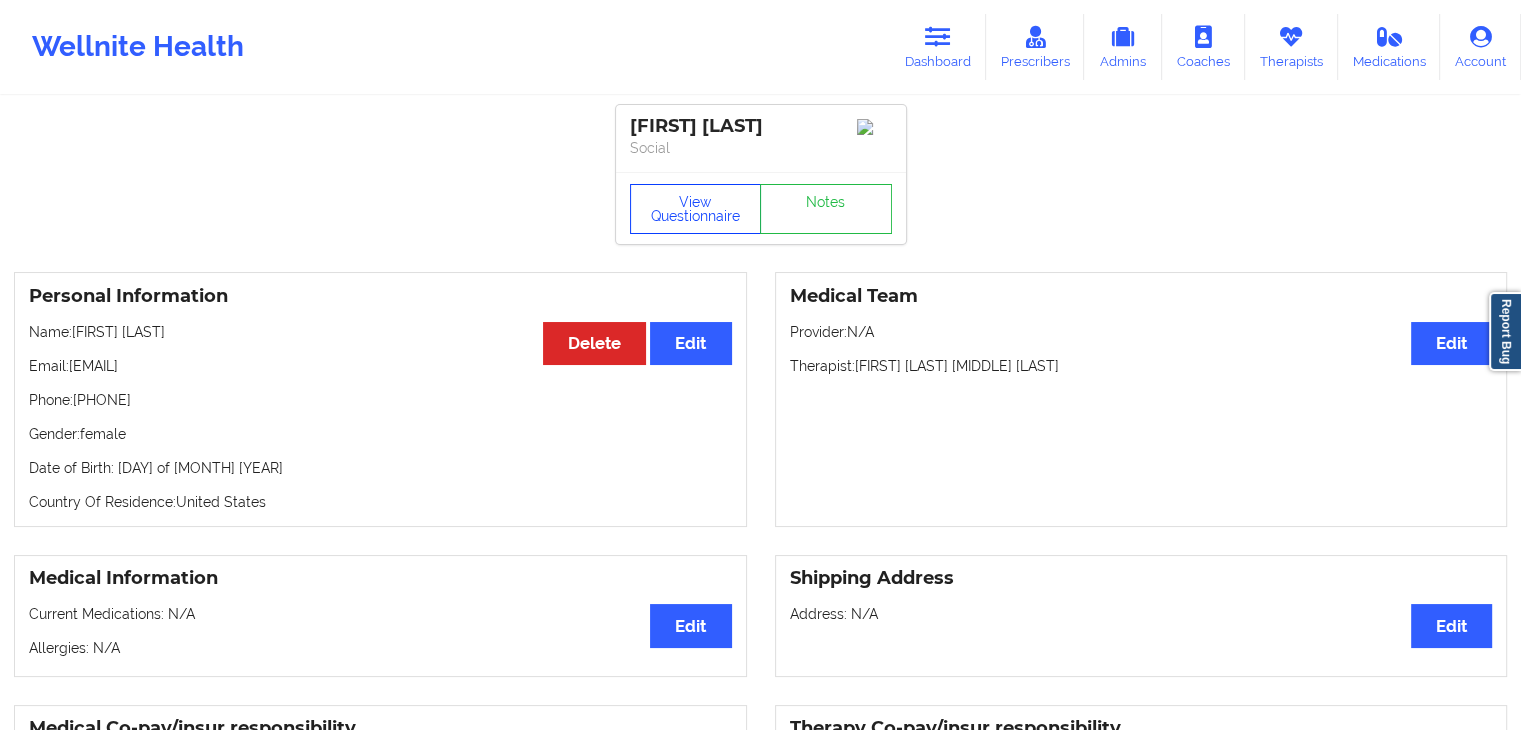 click on "View Questionnaire" at bounding box center [696, 209] 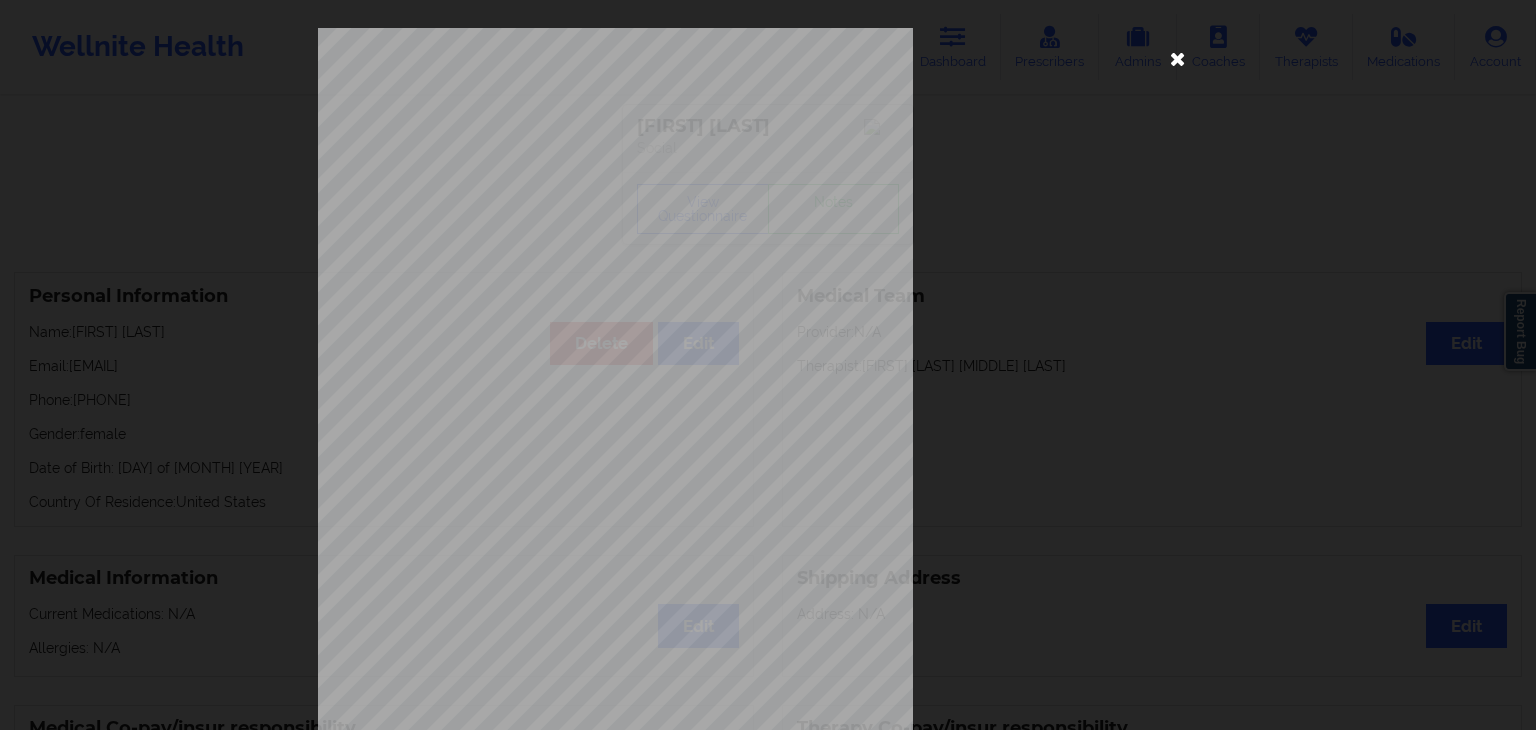 click at bounding box center [1178, 58] 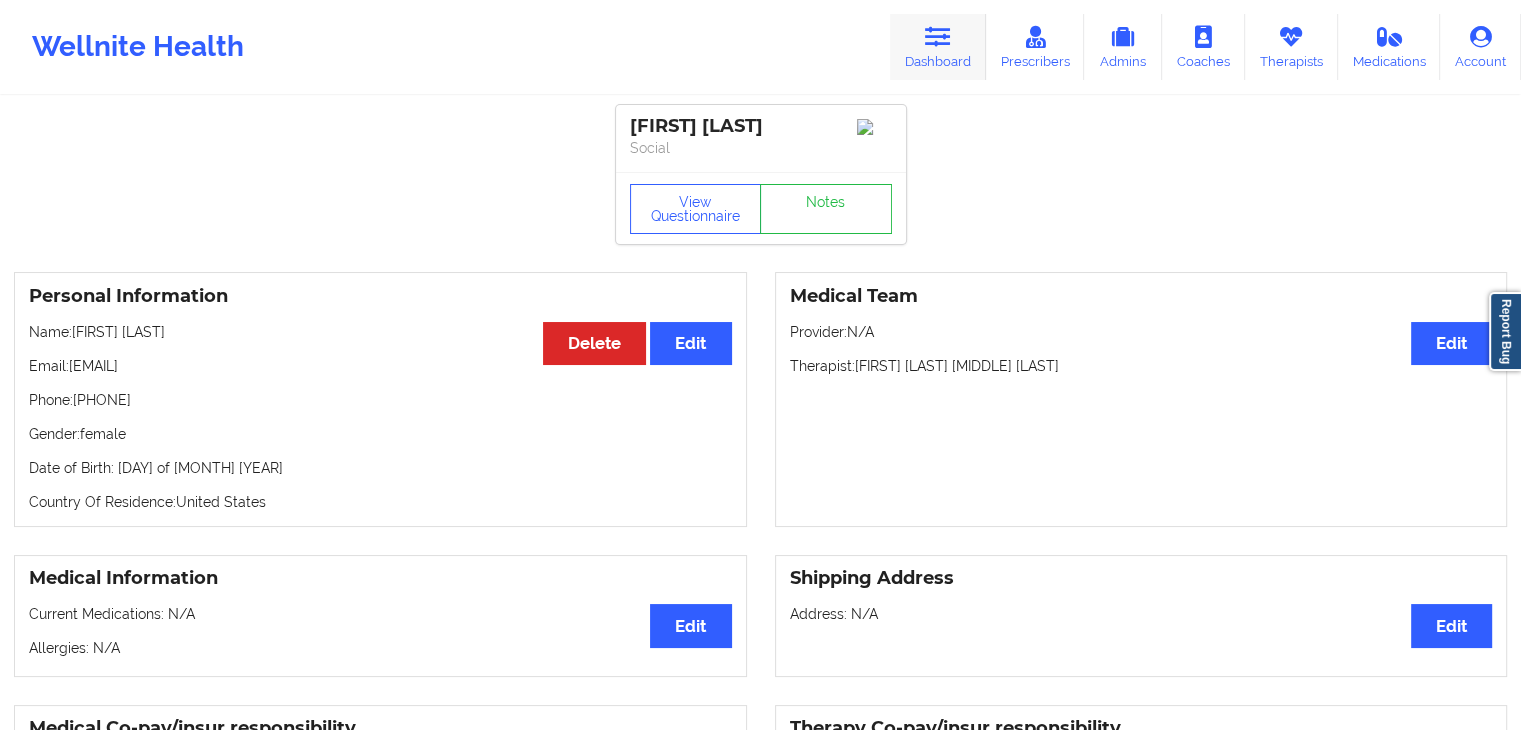 click at bounding box center [938, 37] 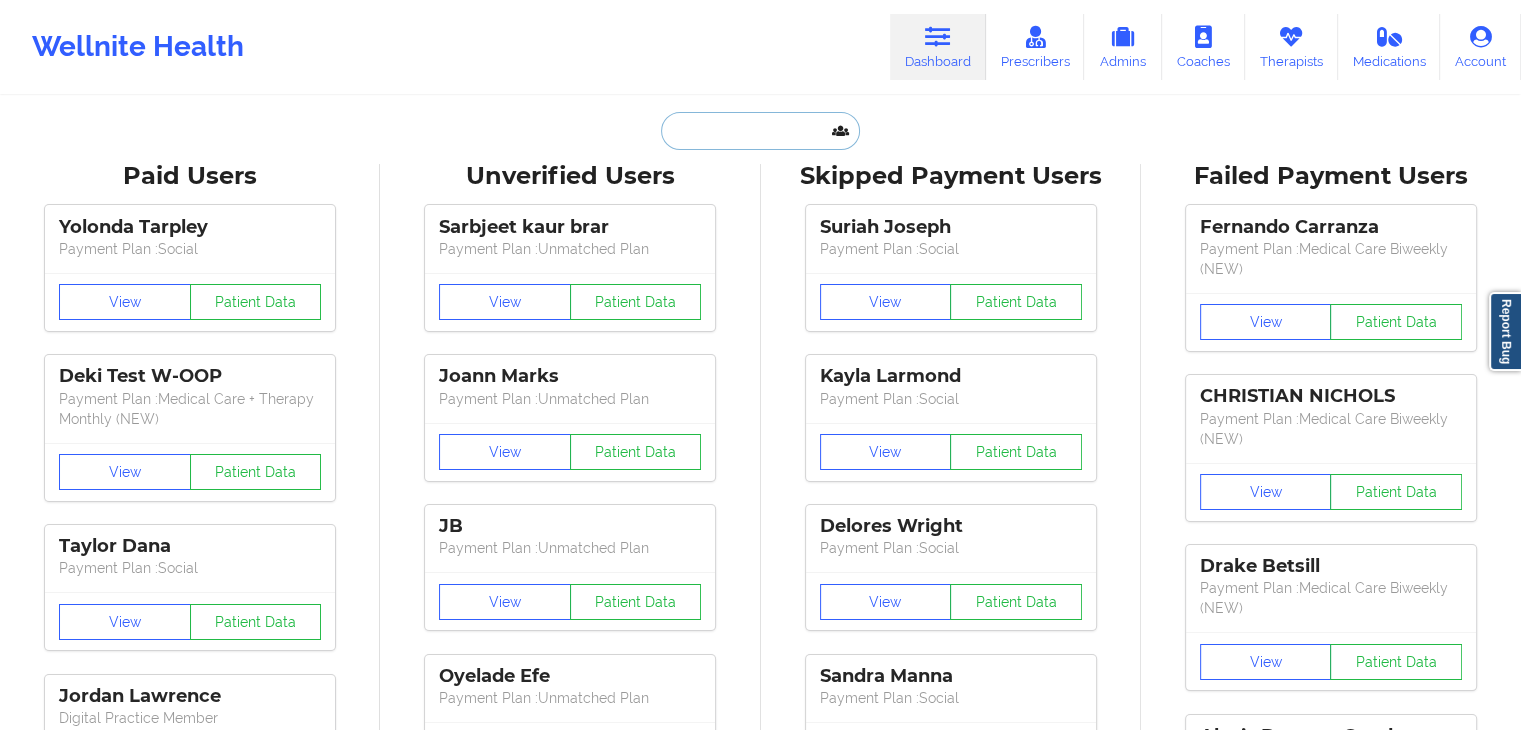 click at bounding box center (760, 131) 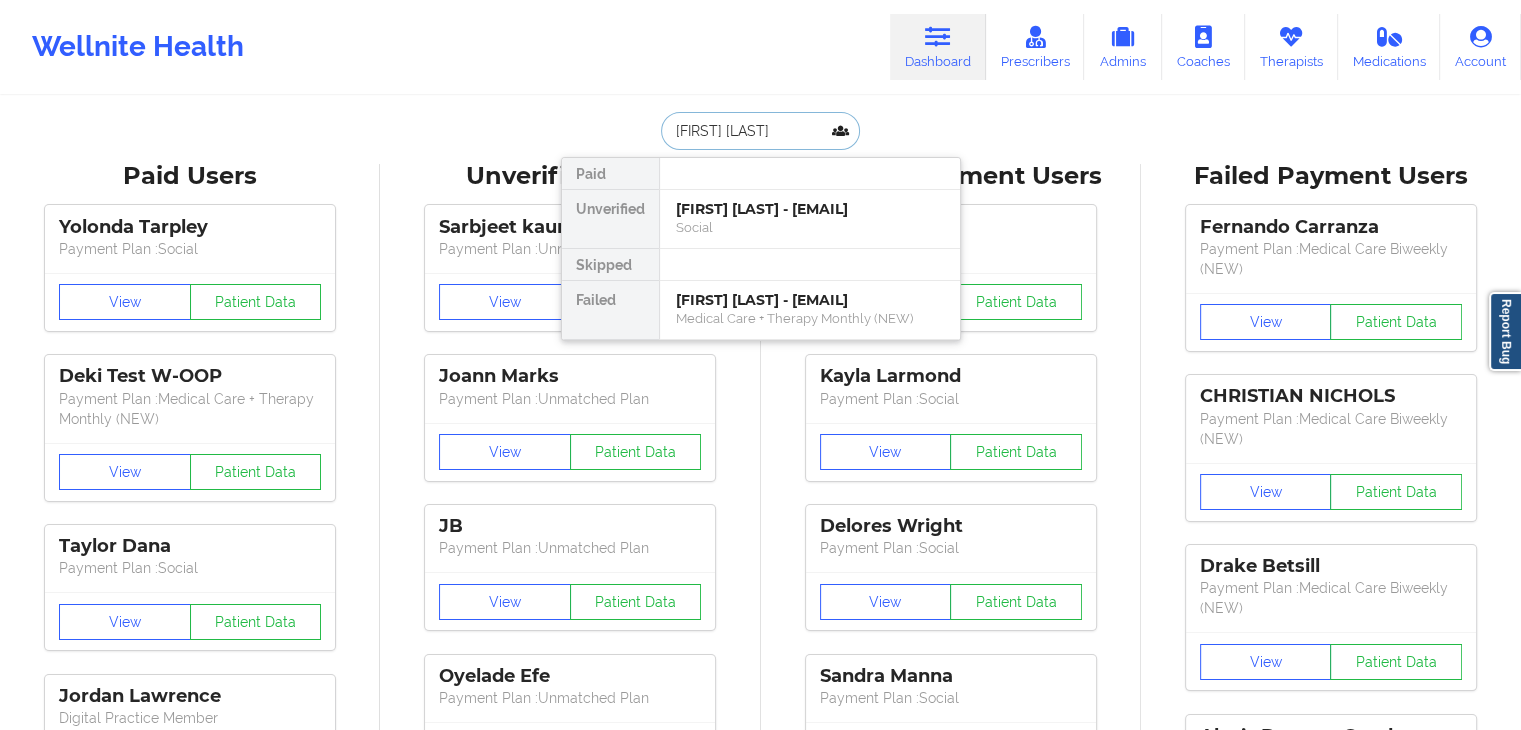type on "[FIRST] [LAST]" 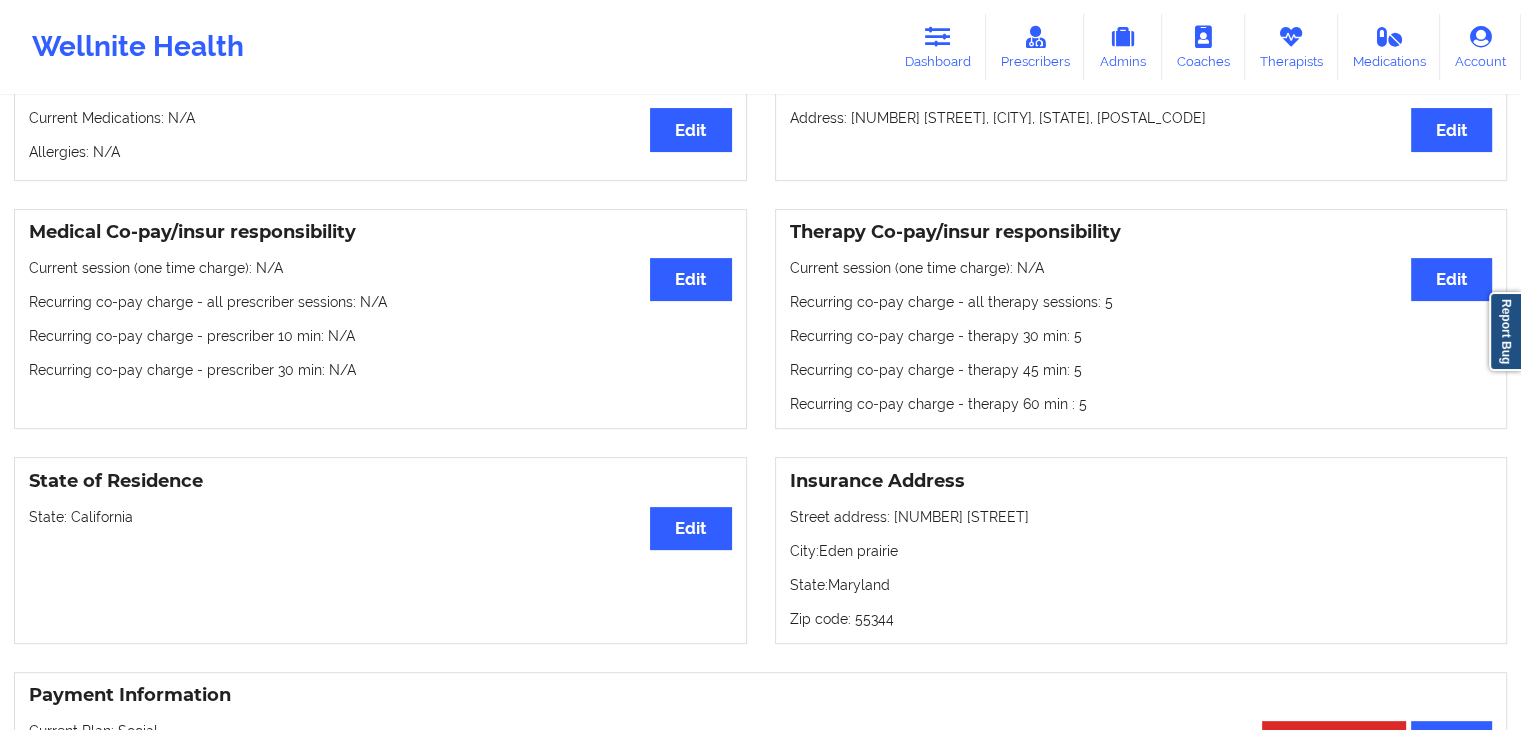 scroll, scrollTop: 195, scrollLeft: 0, axis: vertical 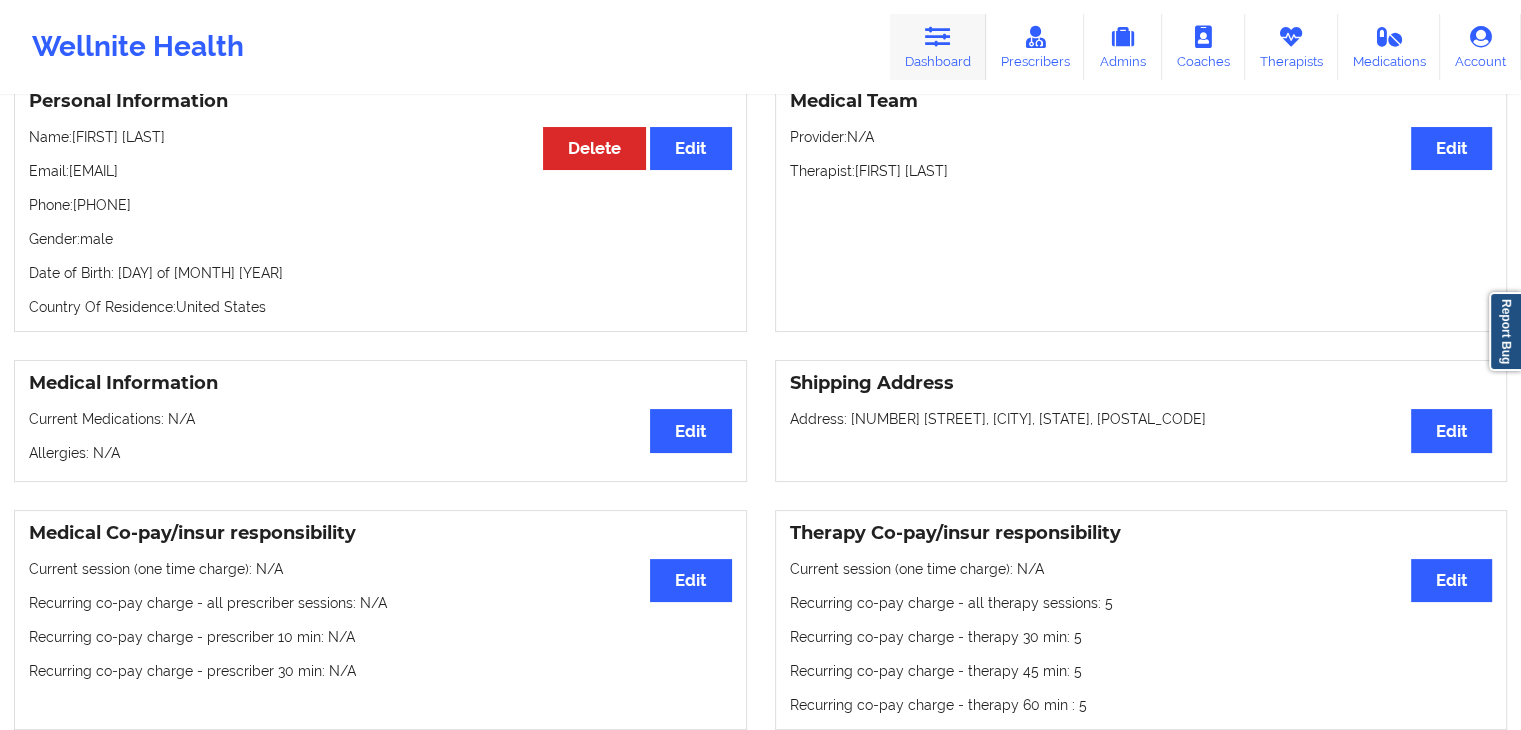 click on "Dashboard" at bounding box center (938, 47) 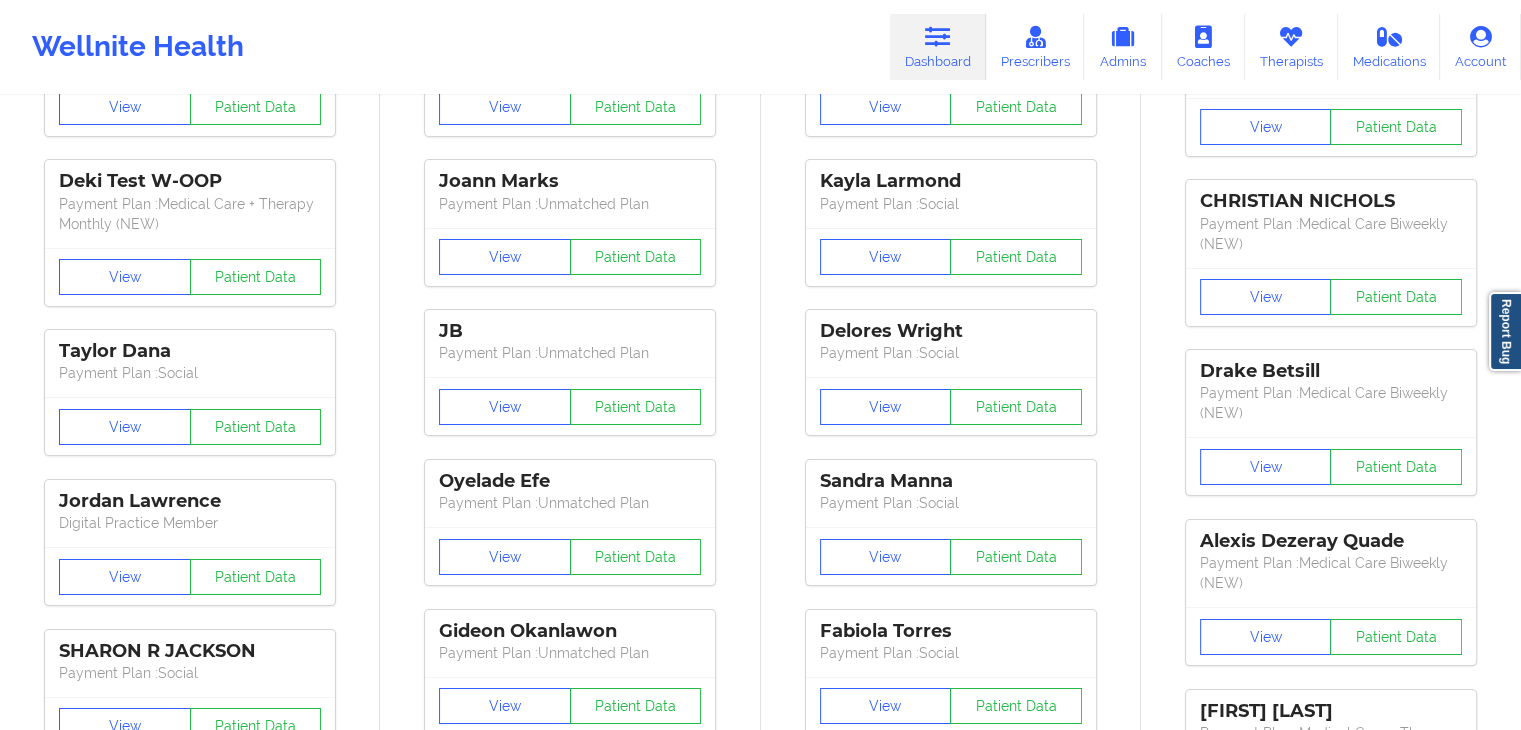 scroll, scrollTop: 0, scrollLeft: 0, axis: both 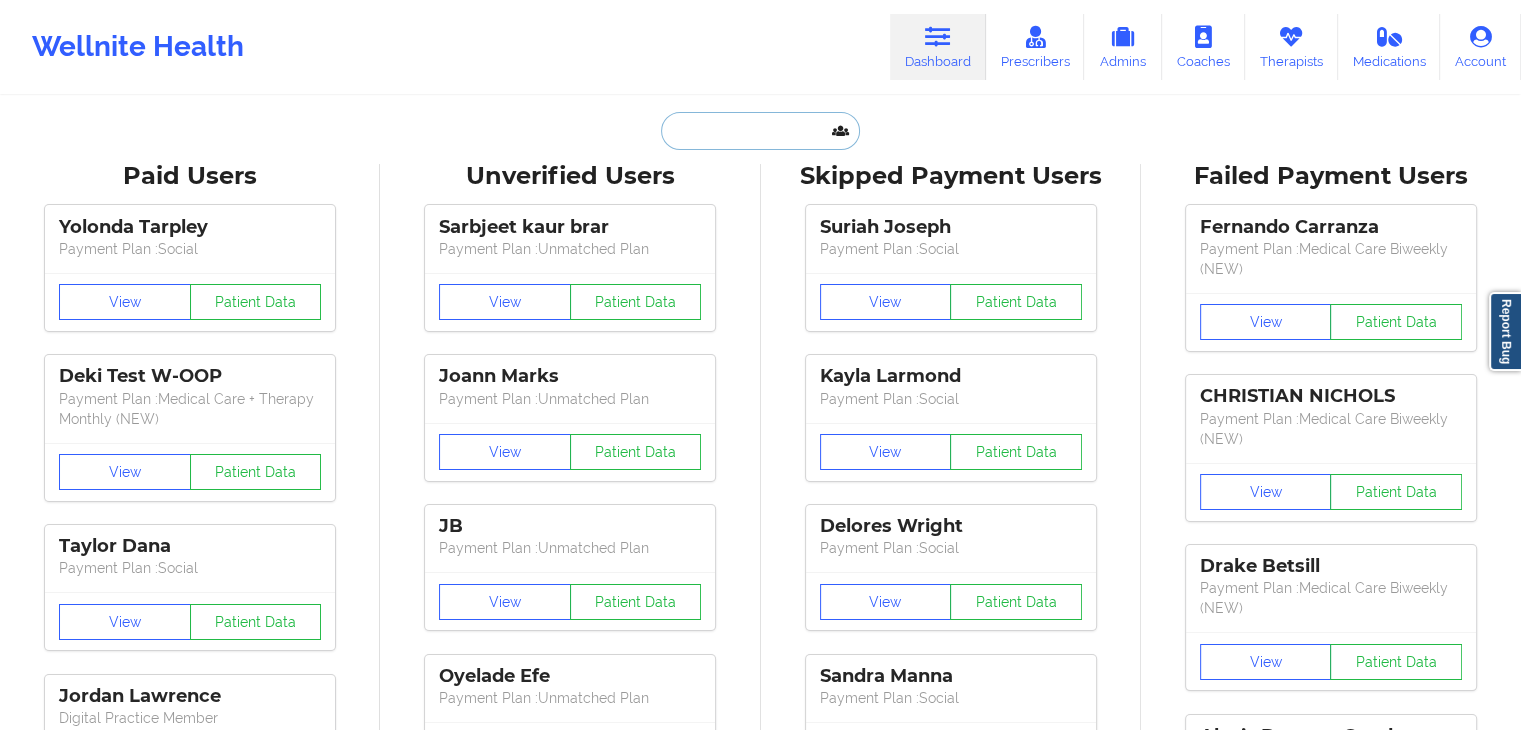 click at bounding box center [760, 131] 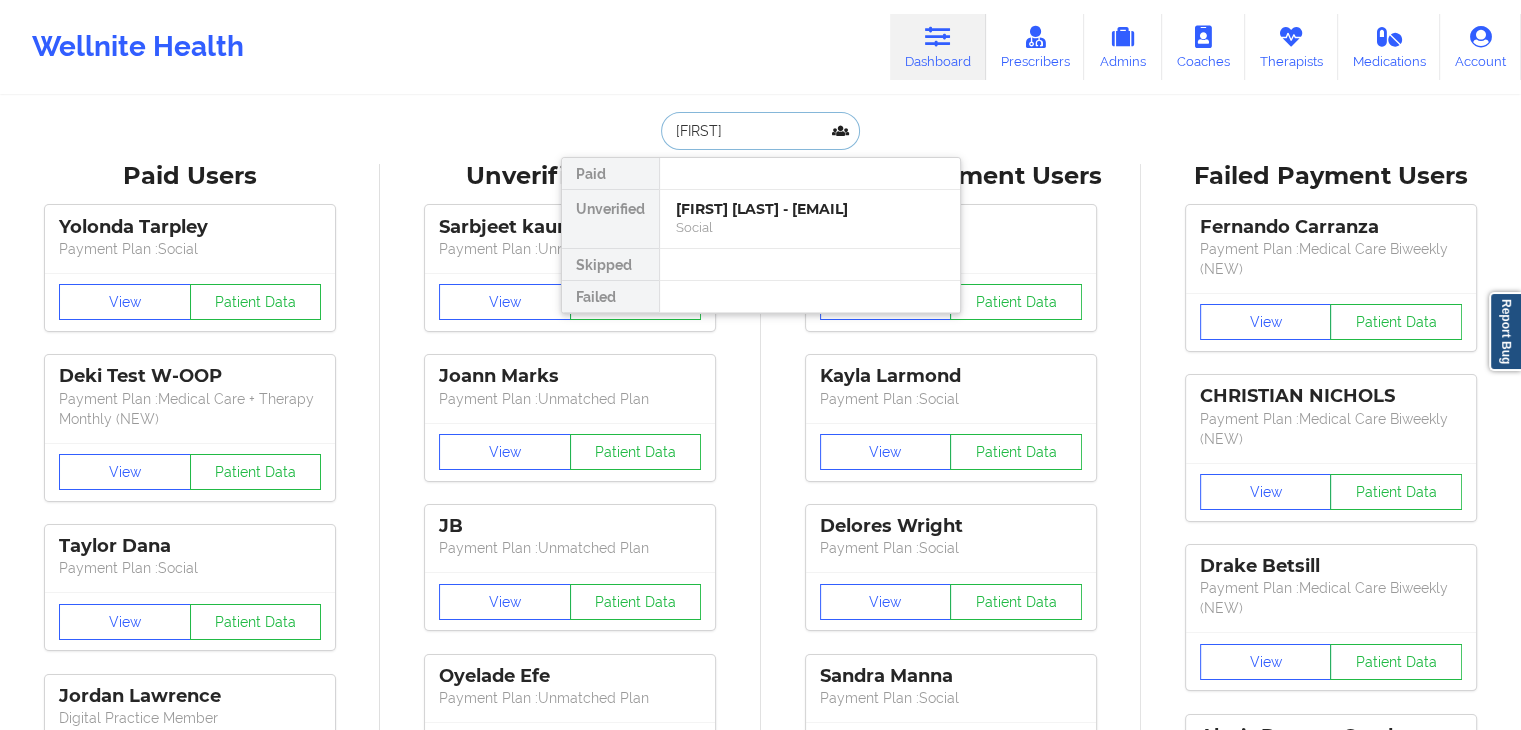 type on "[FIRST]" 